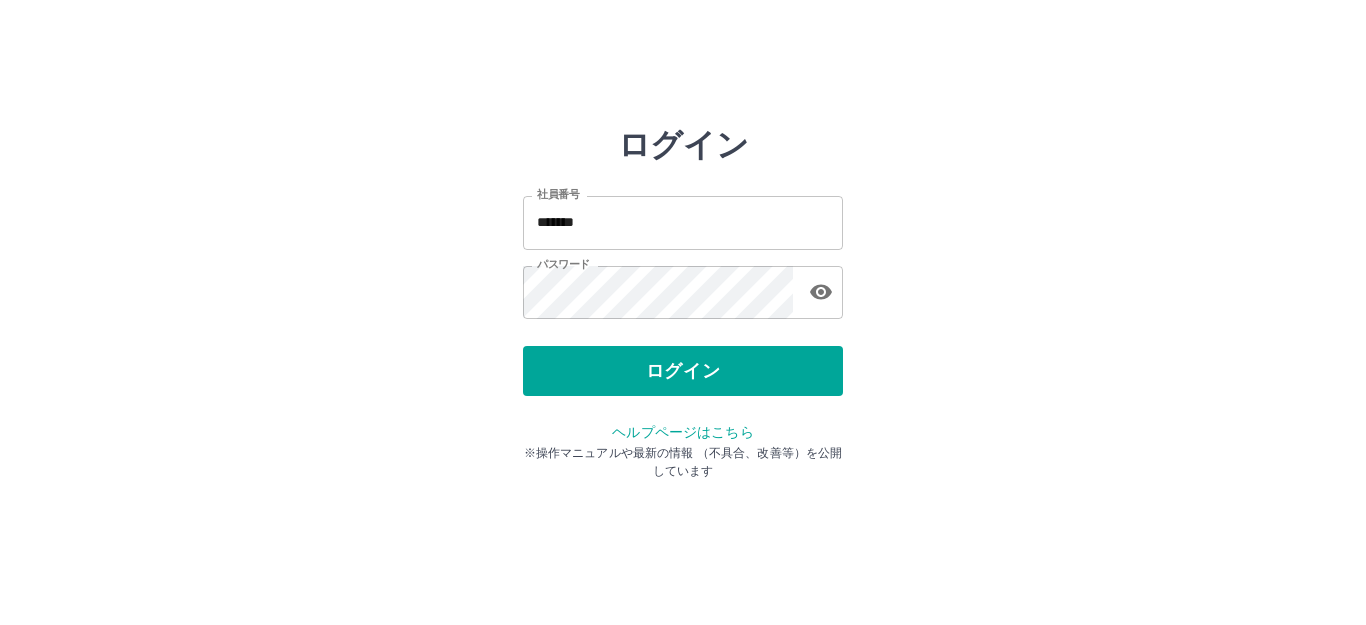 scroll, scrollTop: 0, scrollLeft: 0, axis: both 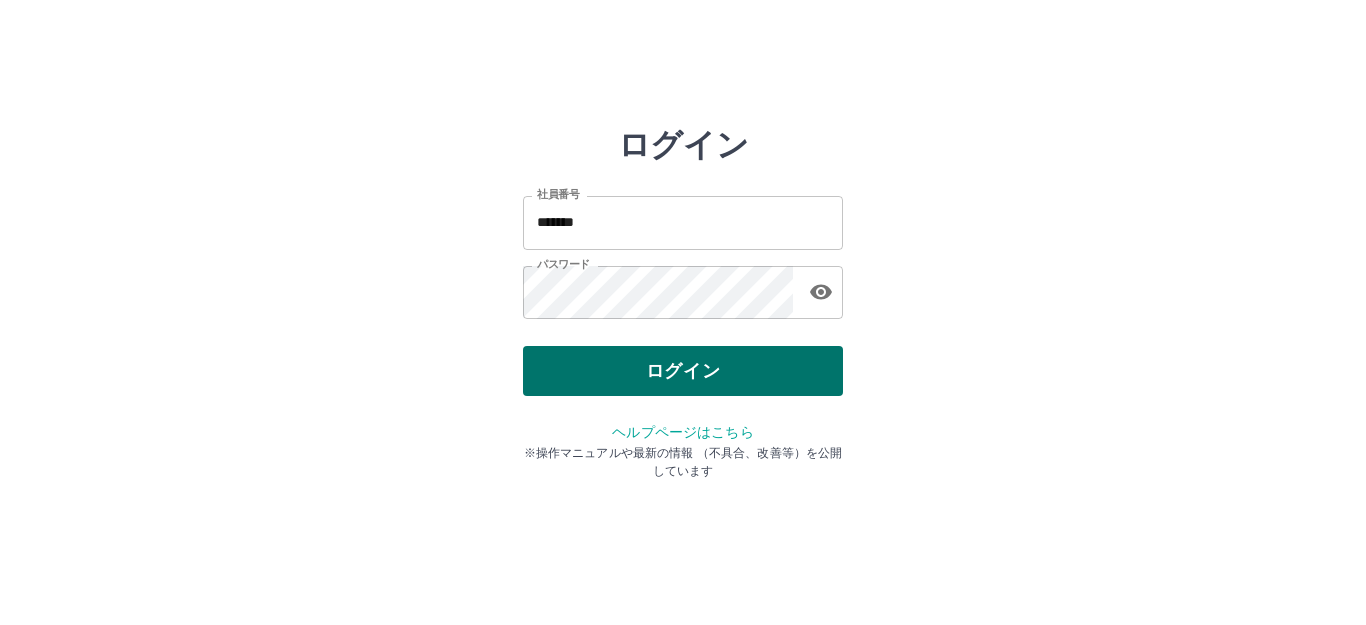click on "ログイン" at bounding box center [683, 371] 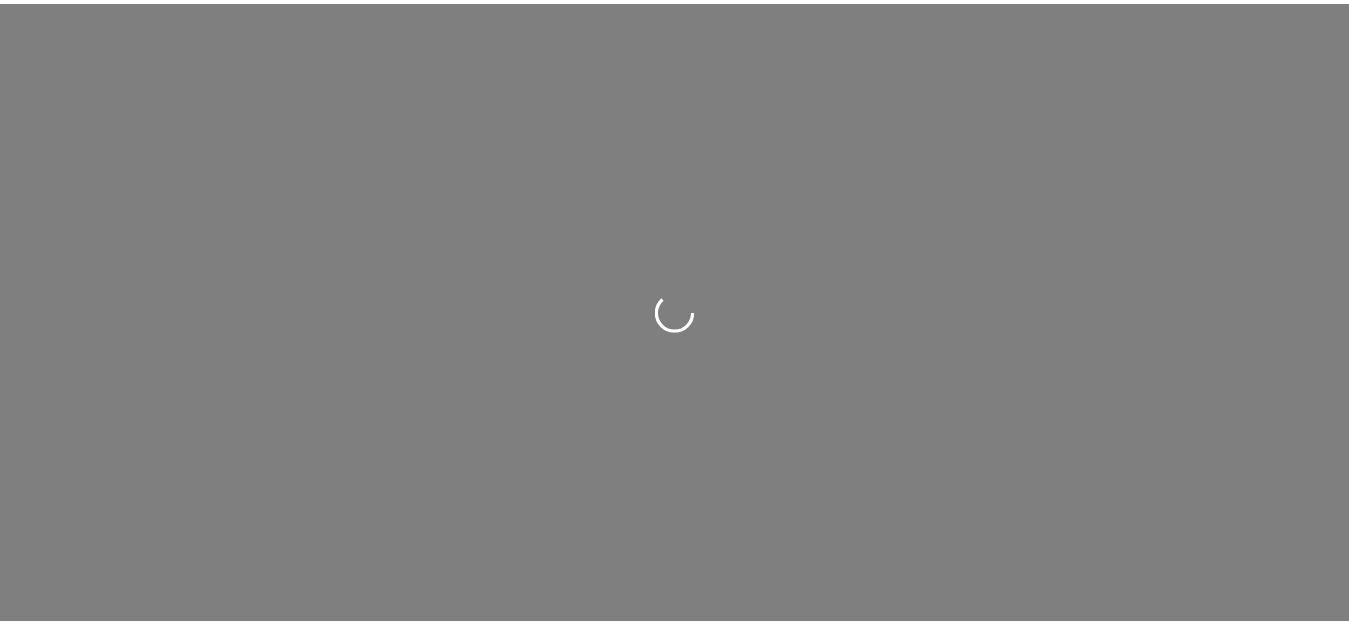 scroll, scrollTop: 0, scrollLeft: 0, axis: both 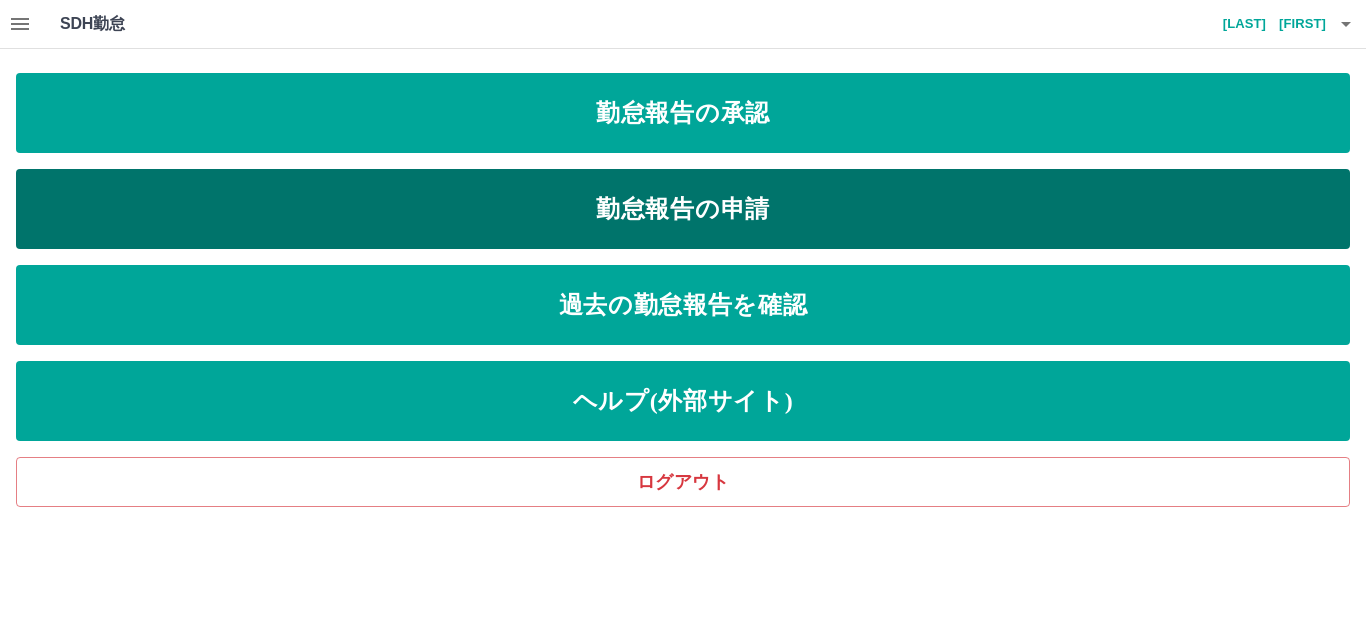 click on "勤怠報告の申請" at bounding box center (683, 209) 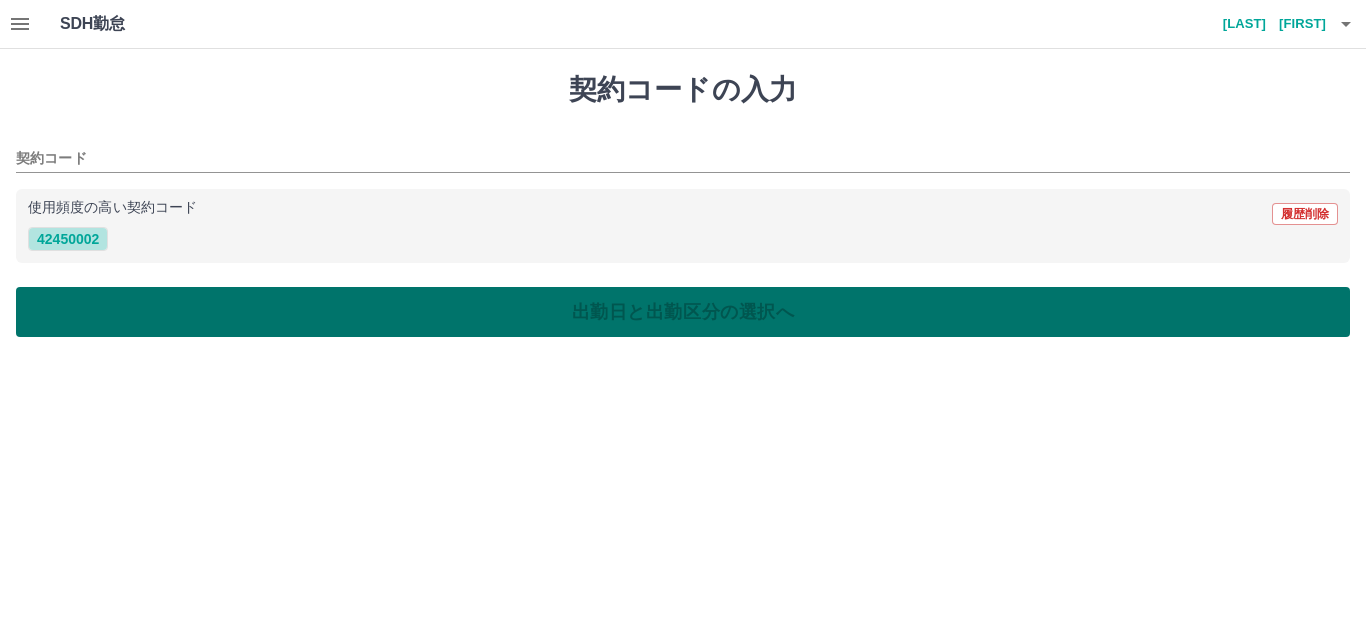 drag, startPoint x: 72, startPoint y: 235, endPoint x: 121, endPoint y: 291, distance: 74.41102 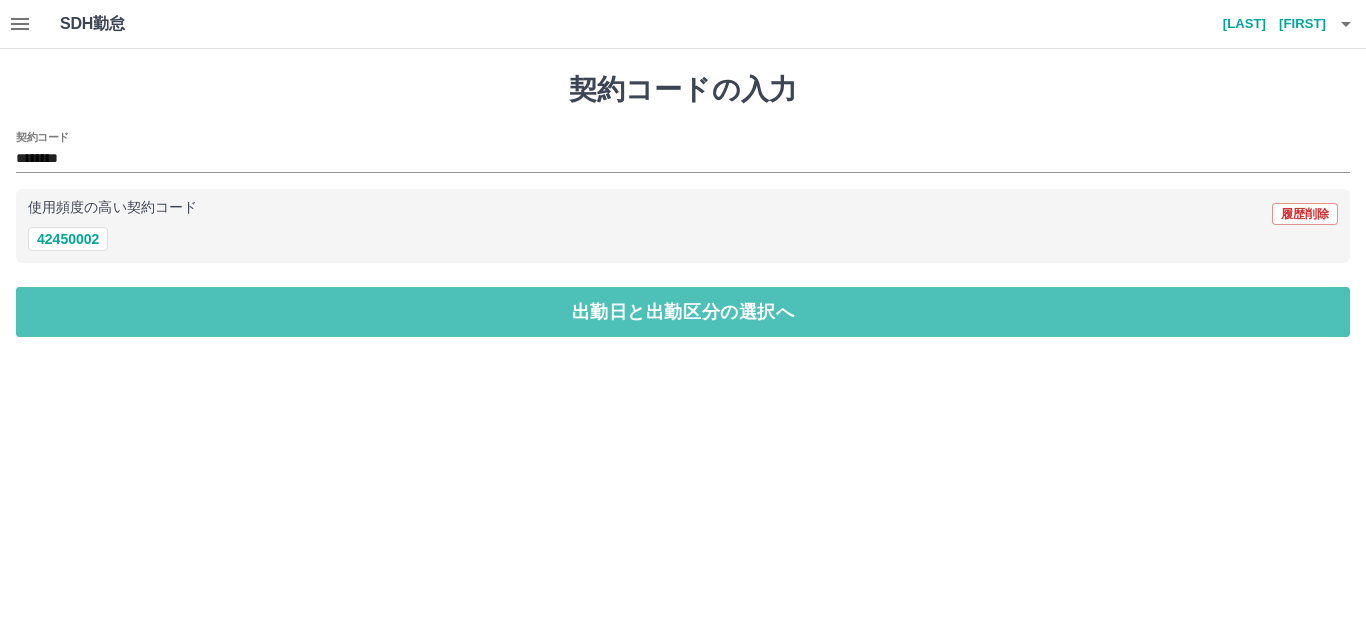 drag, startPoint x: 121, startPoint y: 304, endPoint x: 117, endPoint y: 244, distance: 60.133186 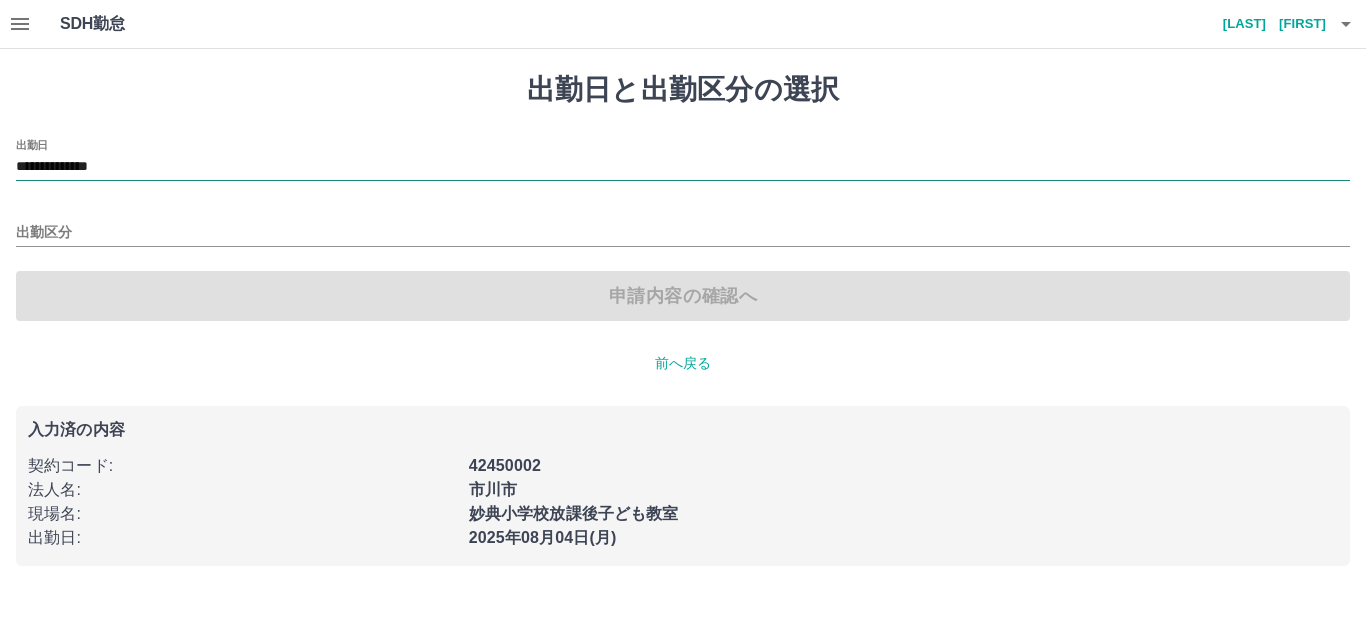 click on "**********" at bounding box center [683, 167] 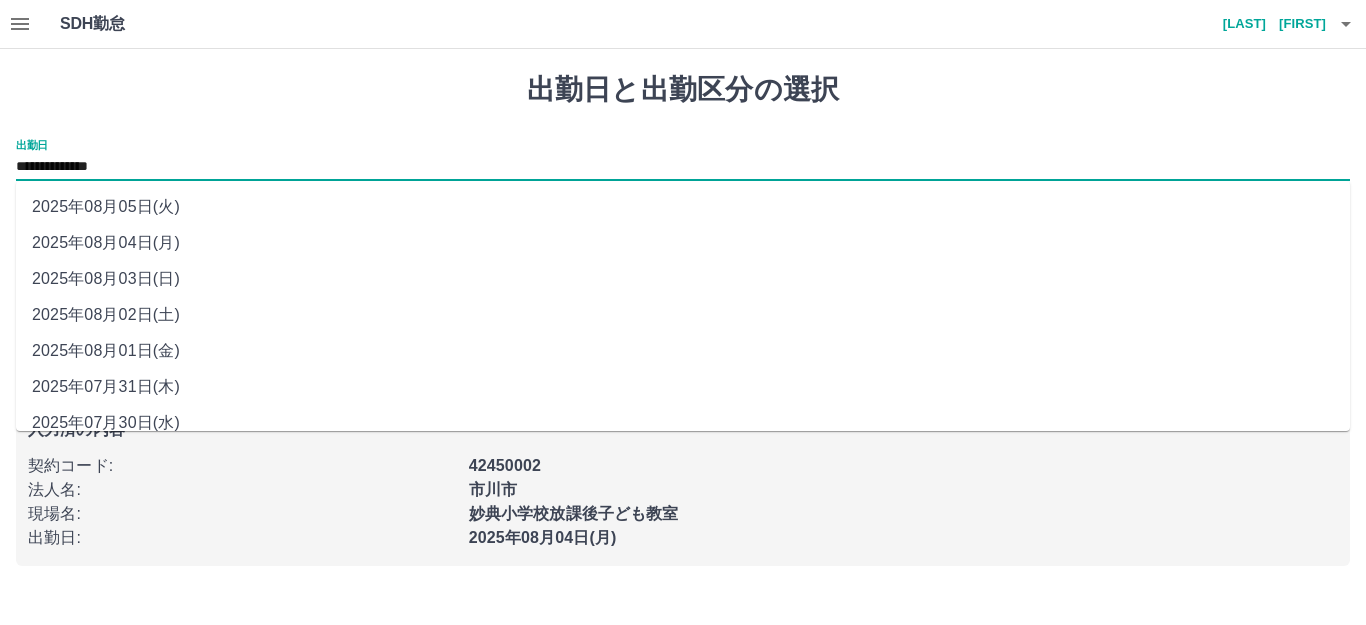 click on "2025年08月01日(金)" at bounding box center [683, 351] 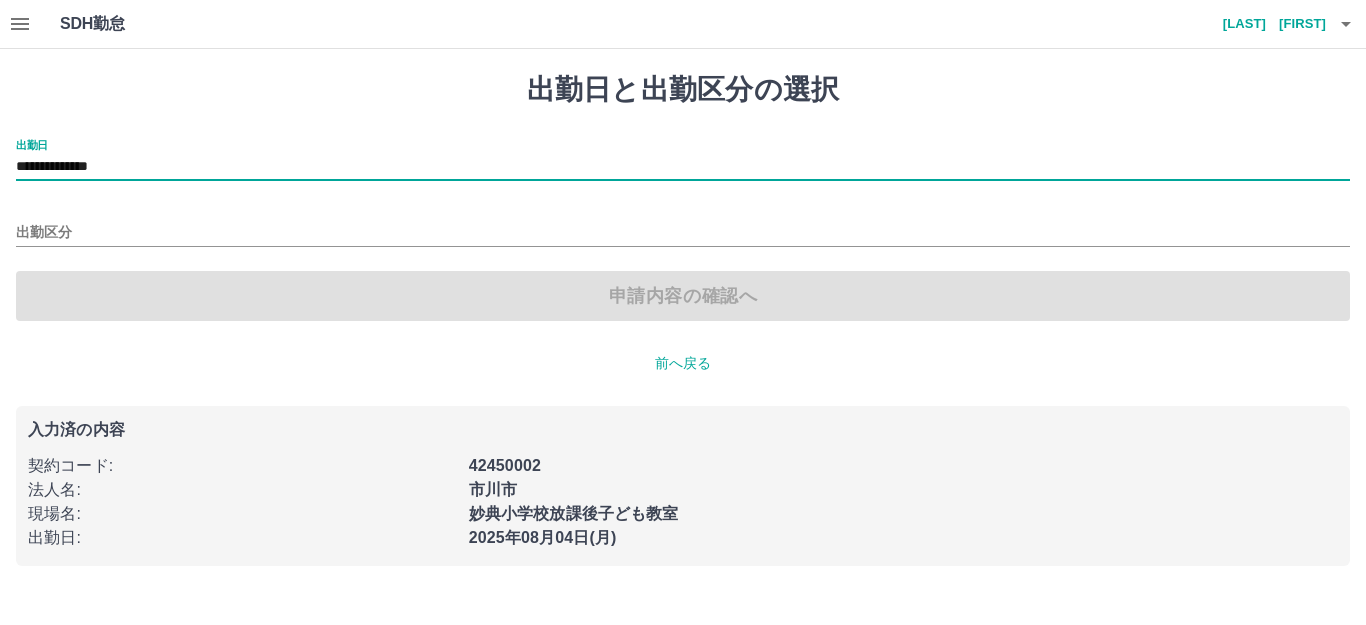 click on "出勤区分" at bounding box center [683, 226] 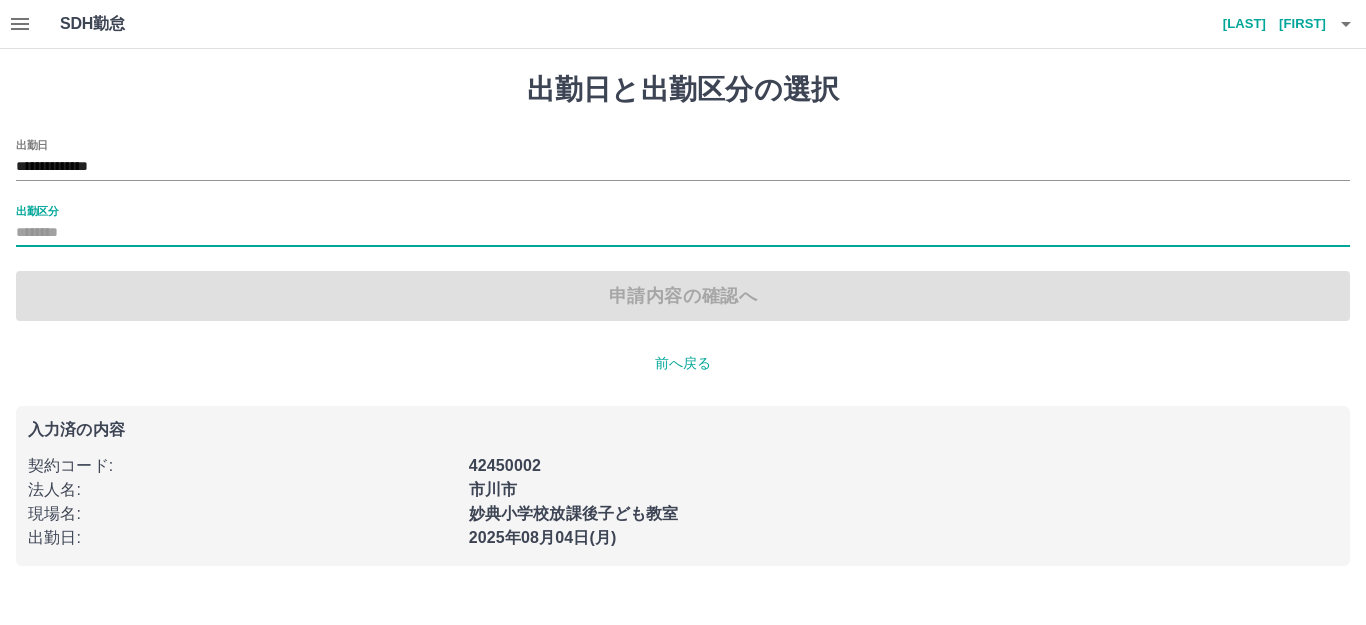 click on "出勤区分" at bounding box center (683, 233) 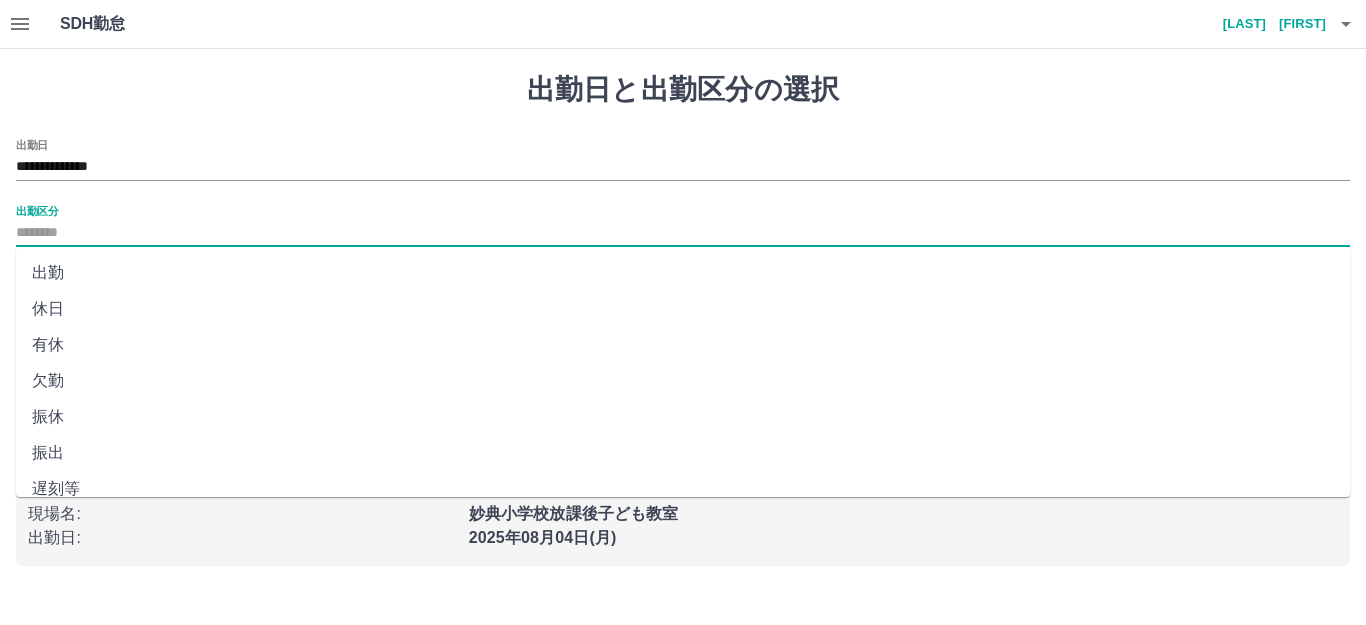 click on "出勤" at bounding box center [683, 273] 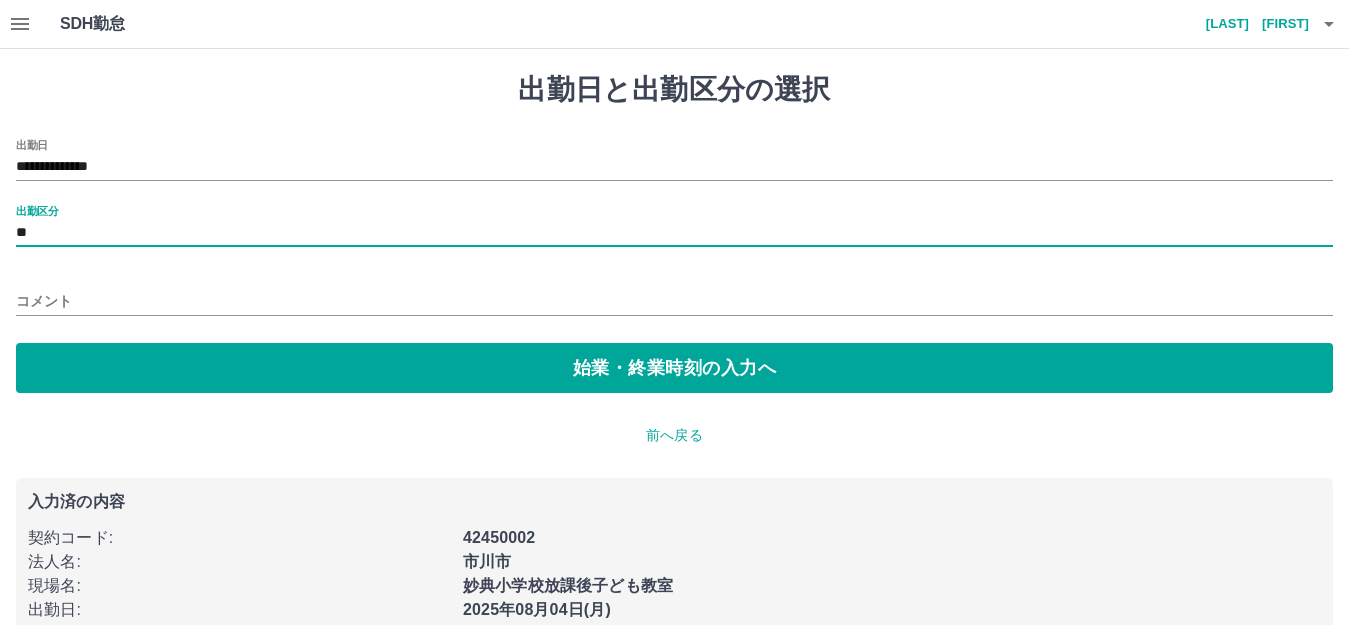 click on "コメント" at bounding box center (674, 301) 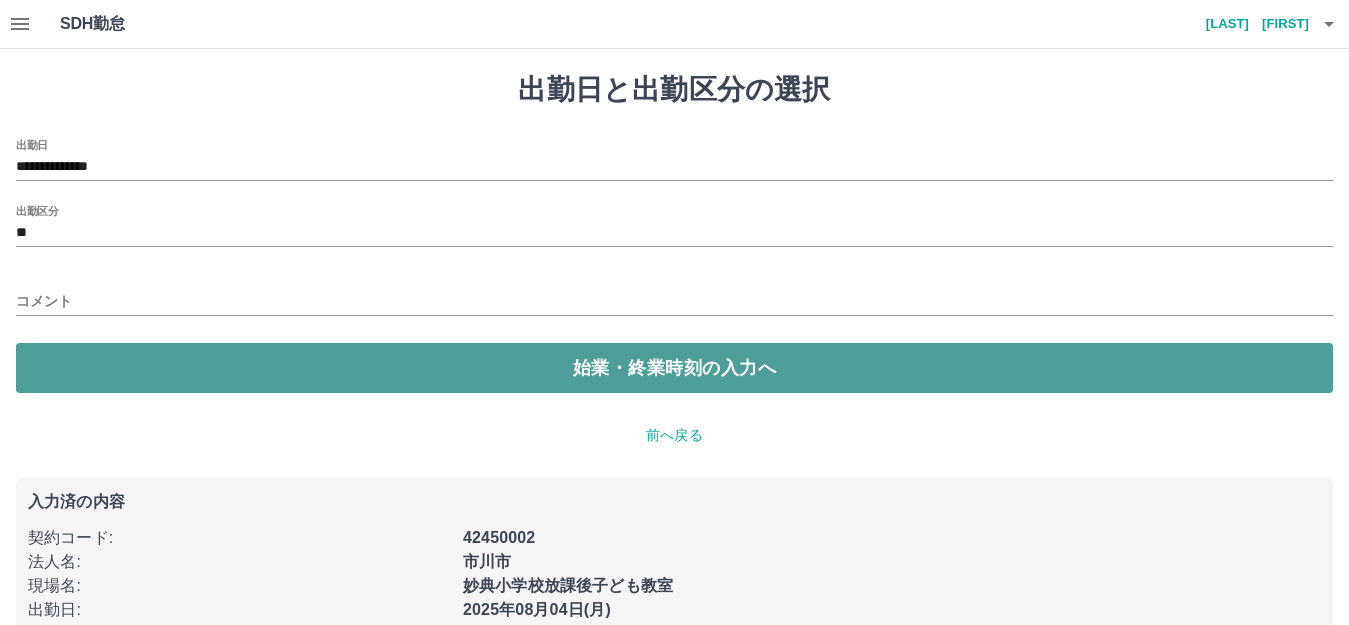 click on "始業・終業時刻の入力へ" at bounding box center (674, 368) 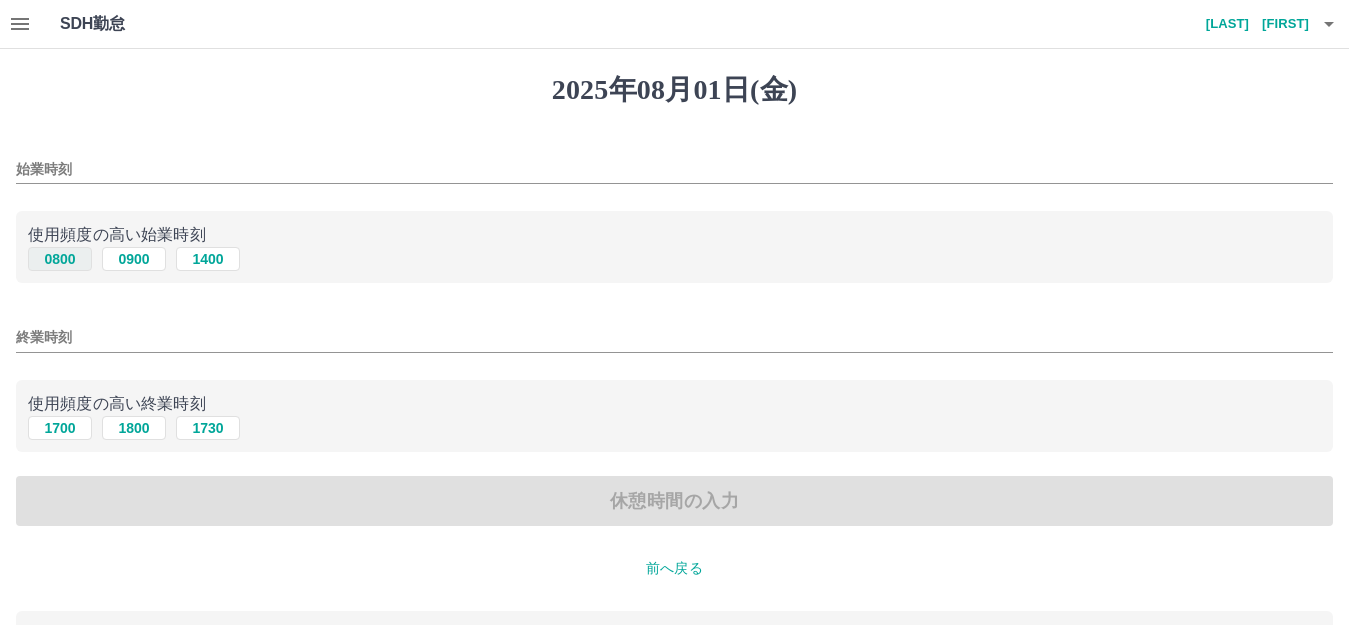 click on "0800" at bounding box center (60, 259) 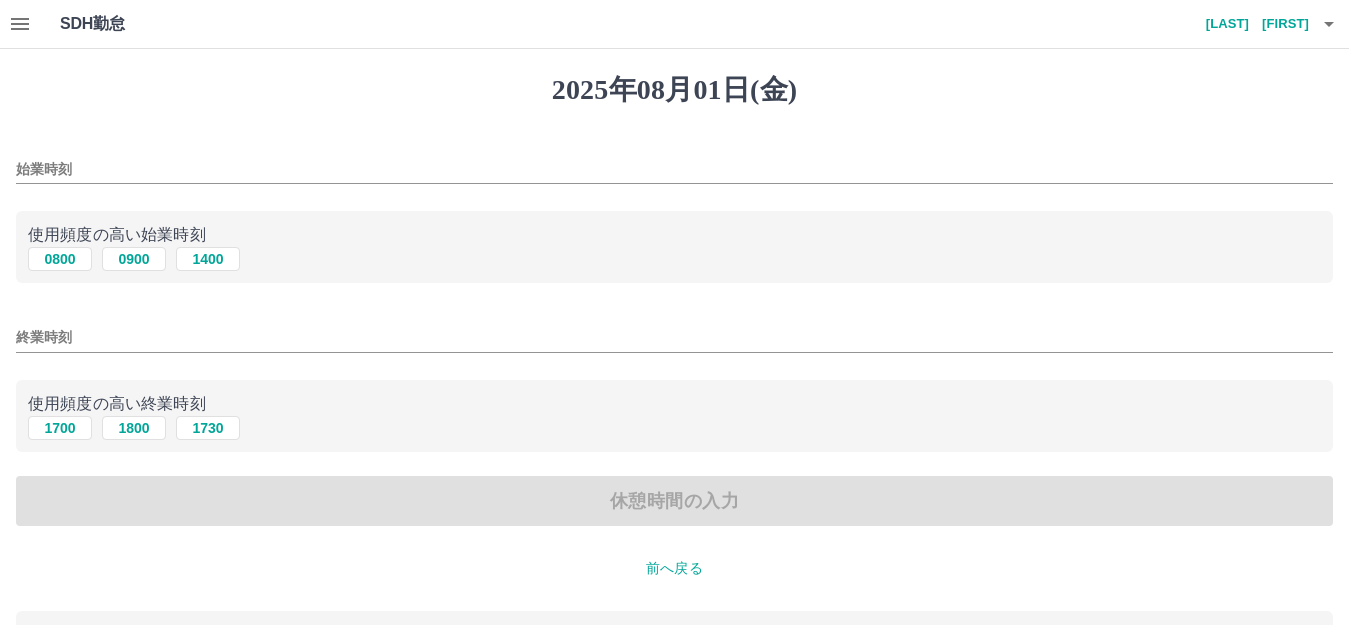 type on "****" 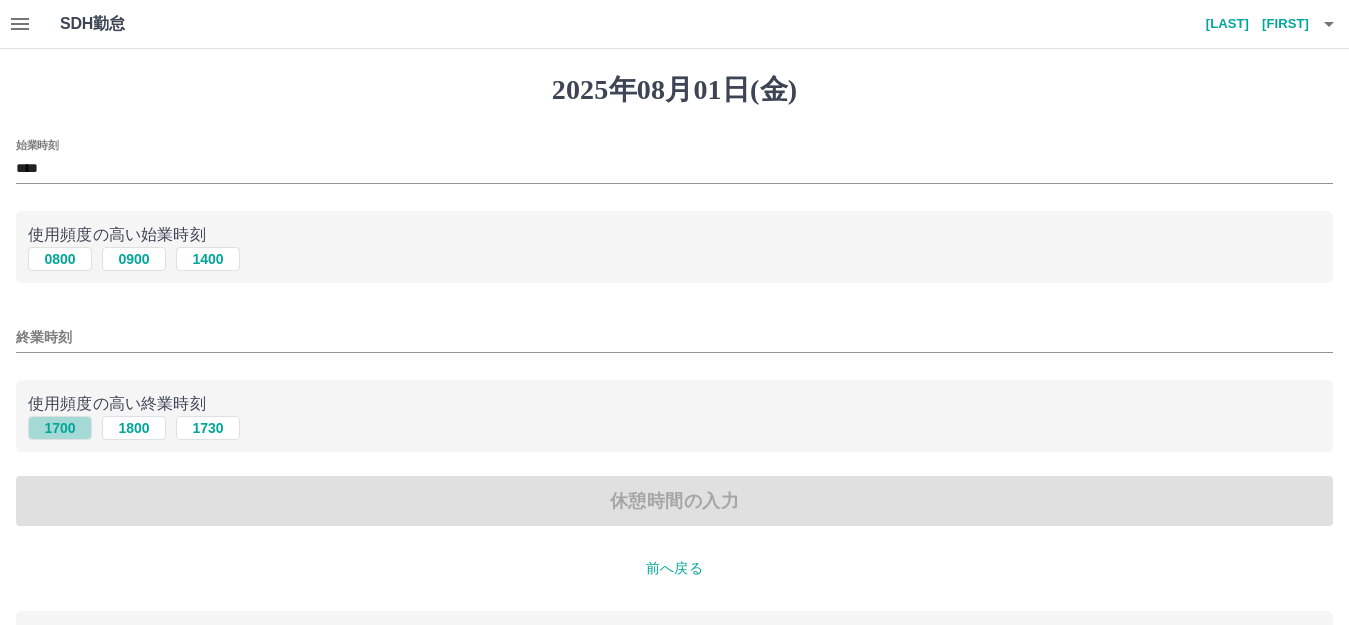 click on "1700" at bounding box center (60, 428) 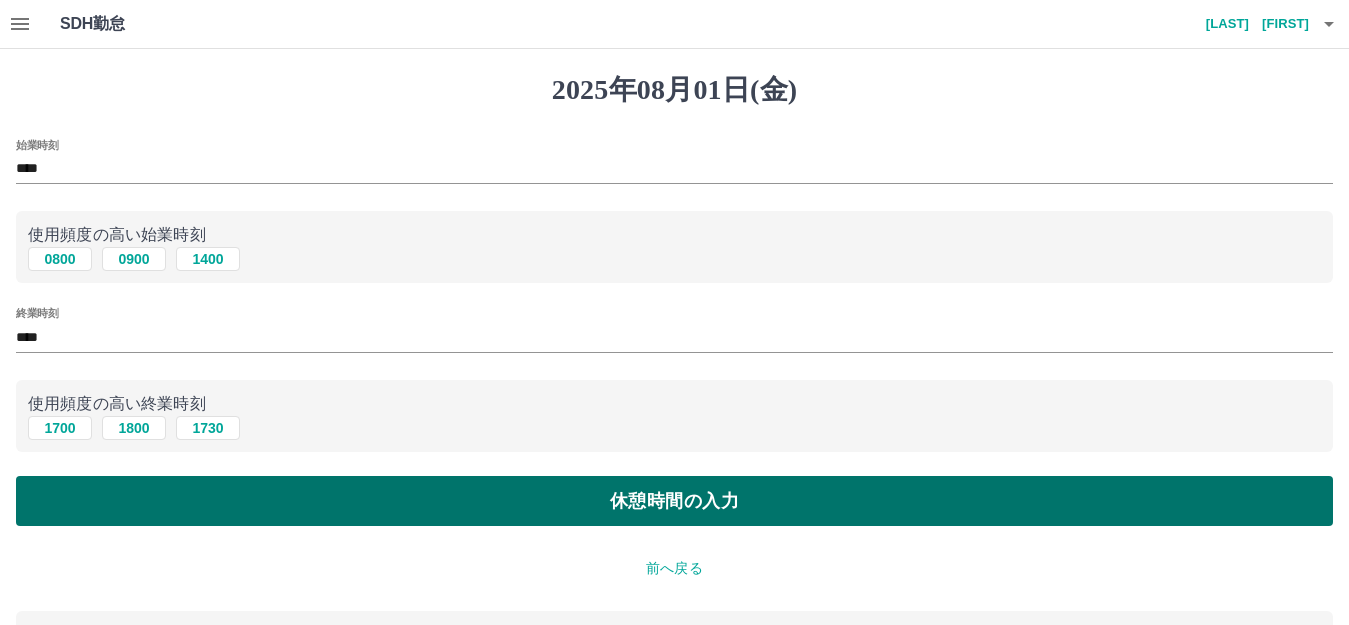 click on "休憩時間の入力" at bounding box center (674, 501) 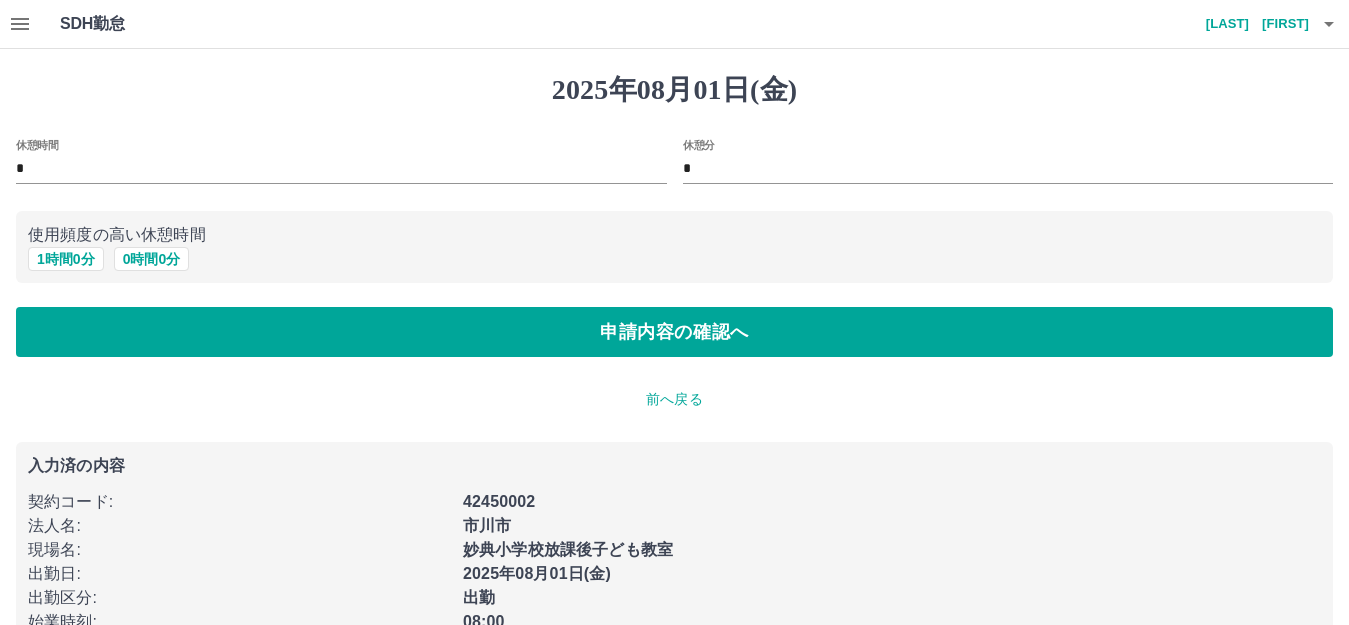 drag, startPoint x: 74, startPoint y: 257, endPoint x: 56, endPoint y: 277, distance: 26.907248 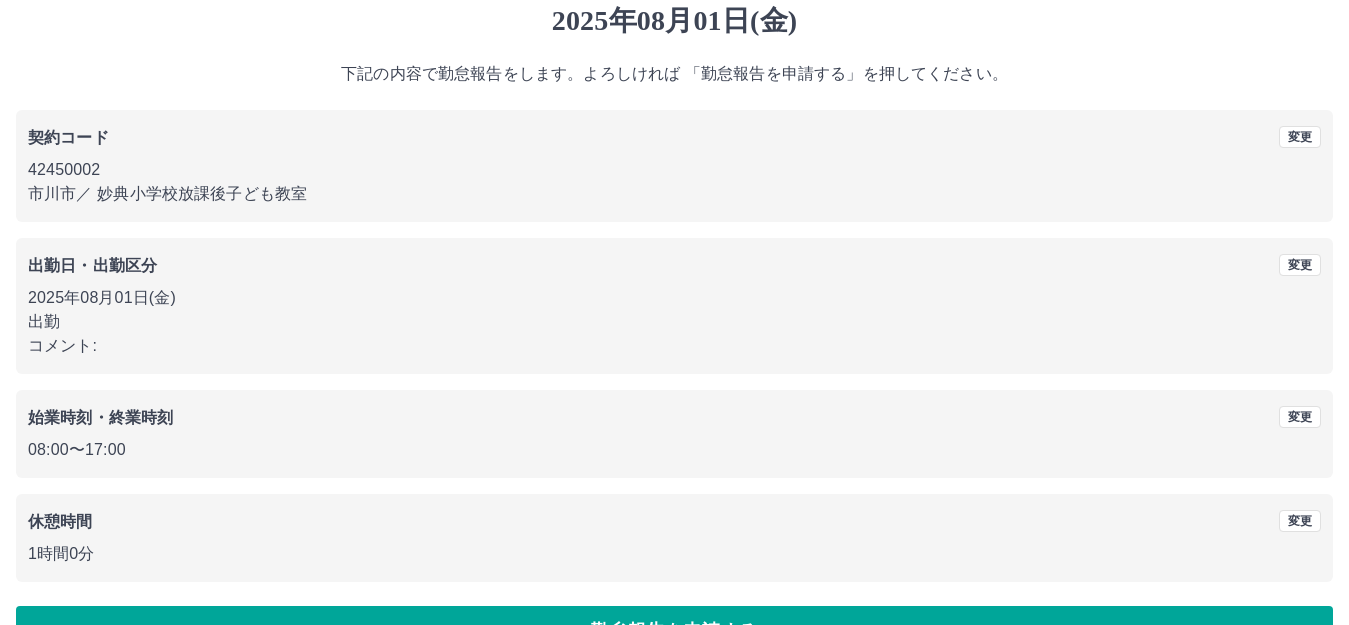 scroll, scrollTop: 124, scrollLeft: 0, axis: vertical 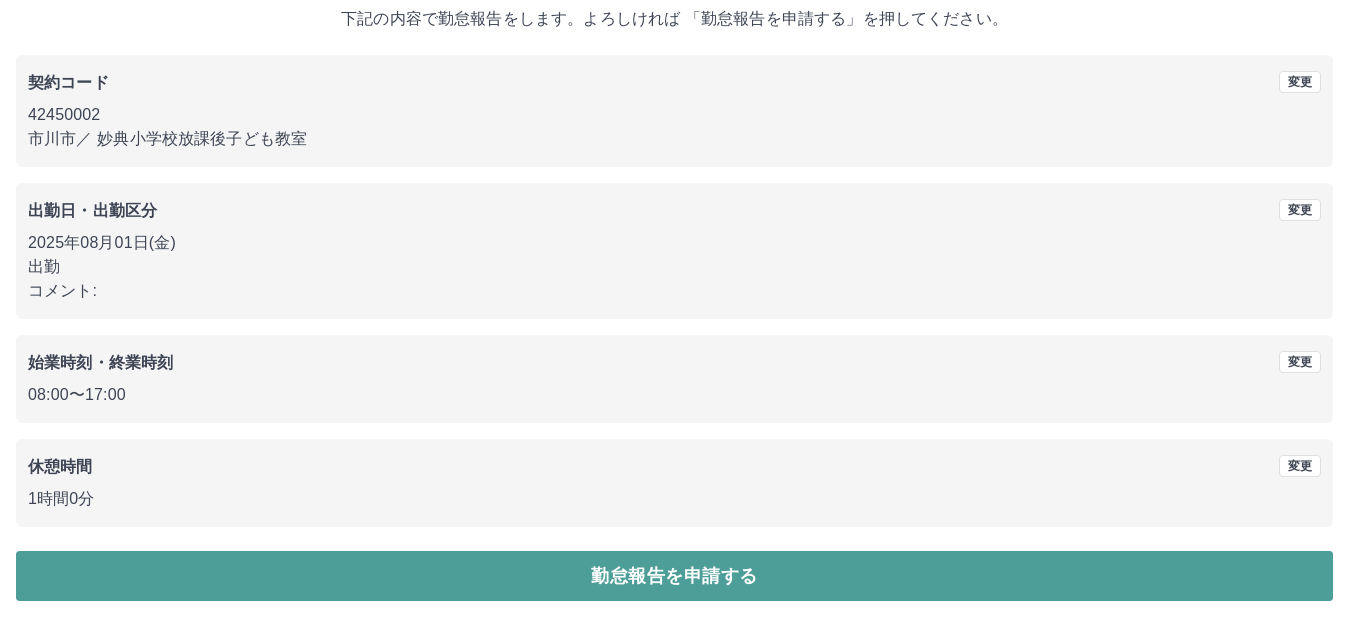 click on "勤怠報告を申請する" at bounding box center [674, 576] 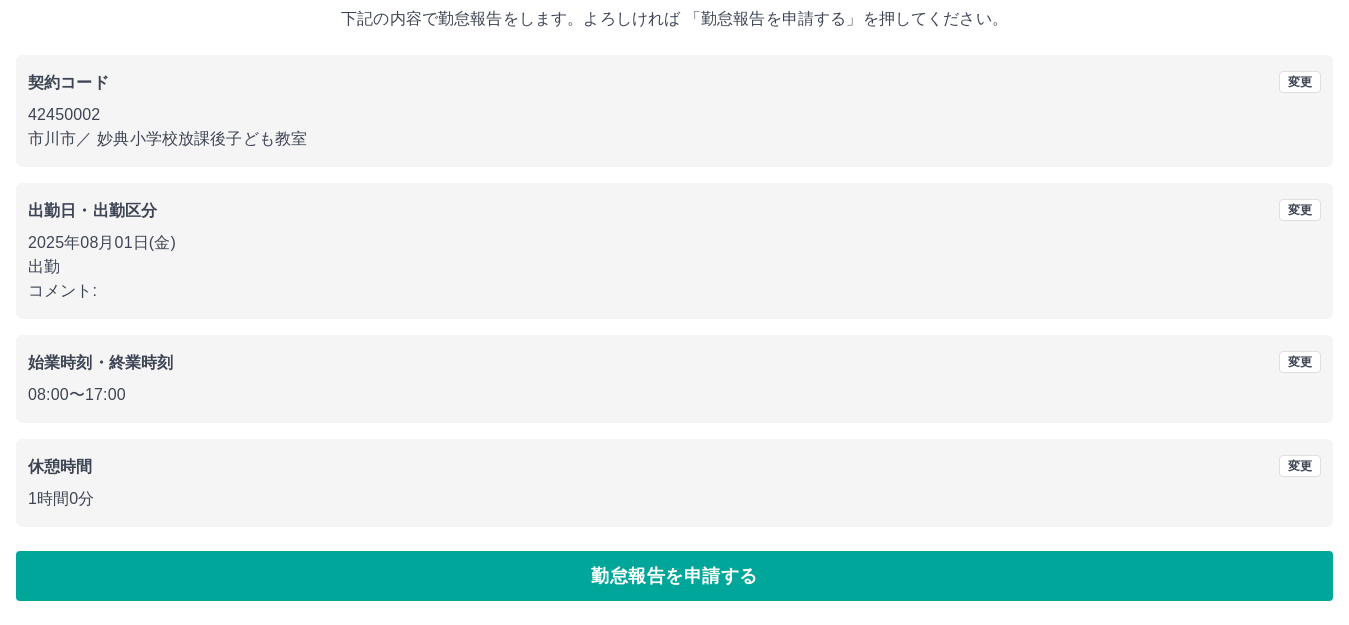 scroll, scrollTop: 0, scrollLeft: 0, axis: both 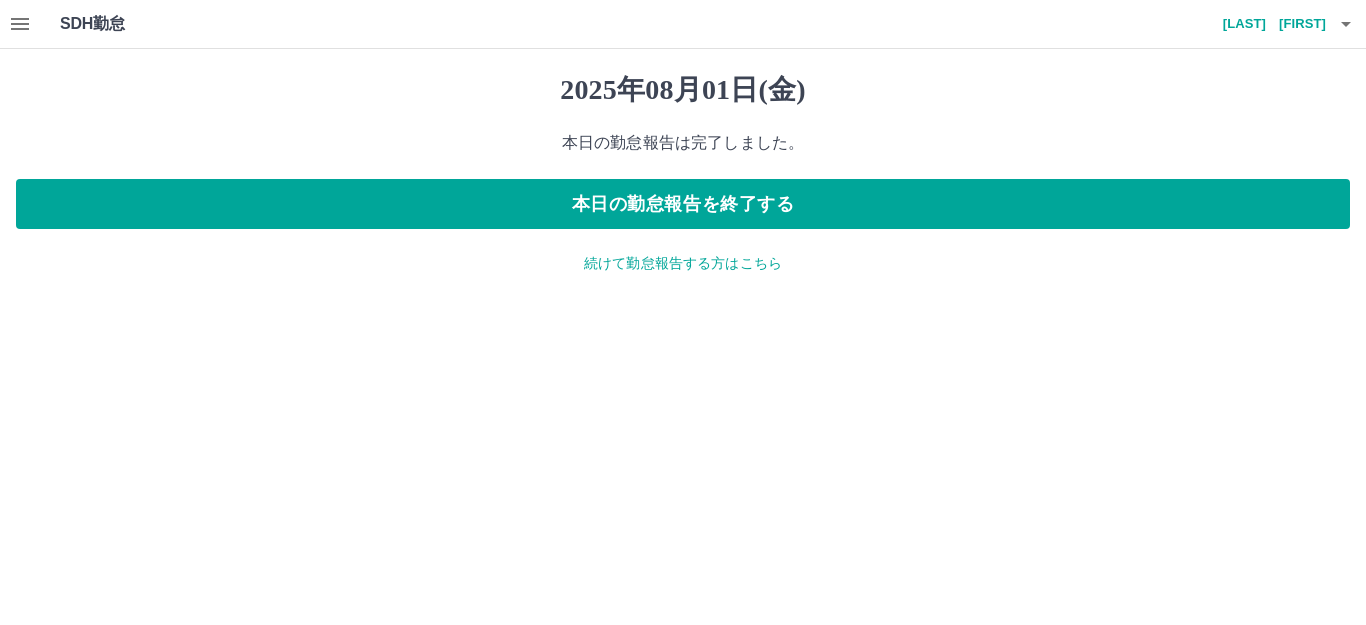 click on "続けて勤怠報告する方はこちら" at bounding box center (683, 263) 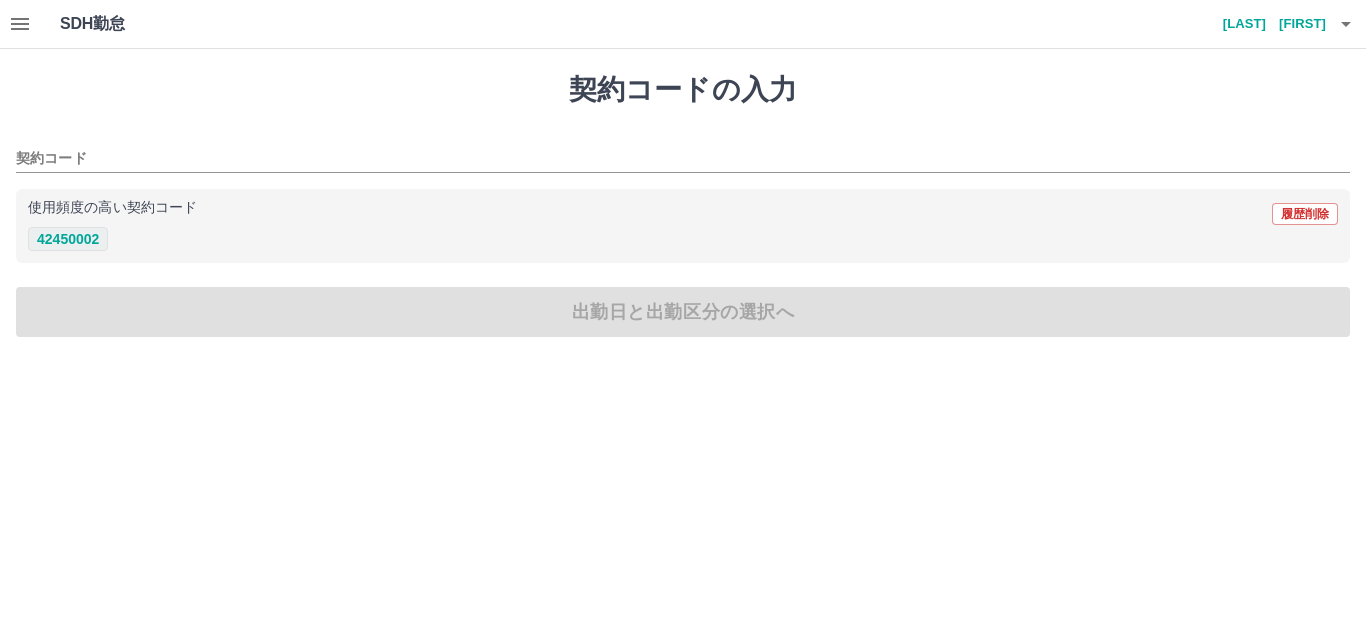 click on "42450002" at bounding box center [68, 239] 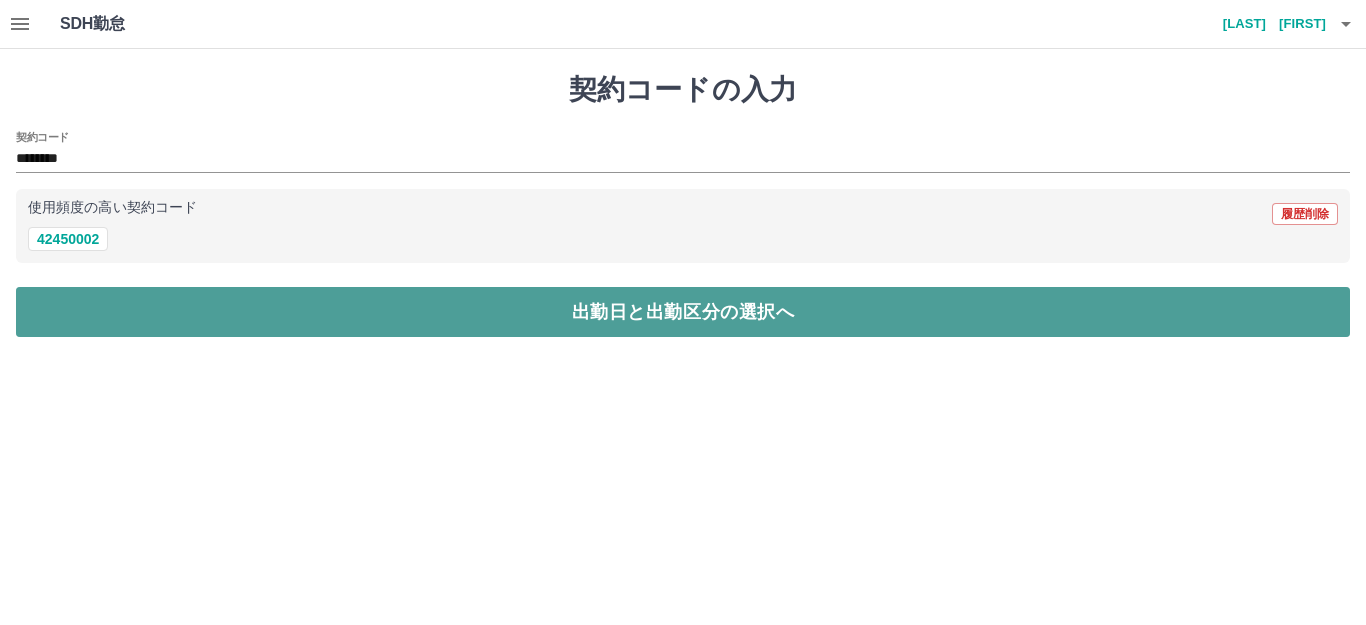 click on "出勤日と出勤区分の選択へ" at bounding box center [683, 312] 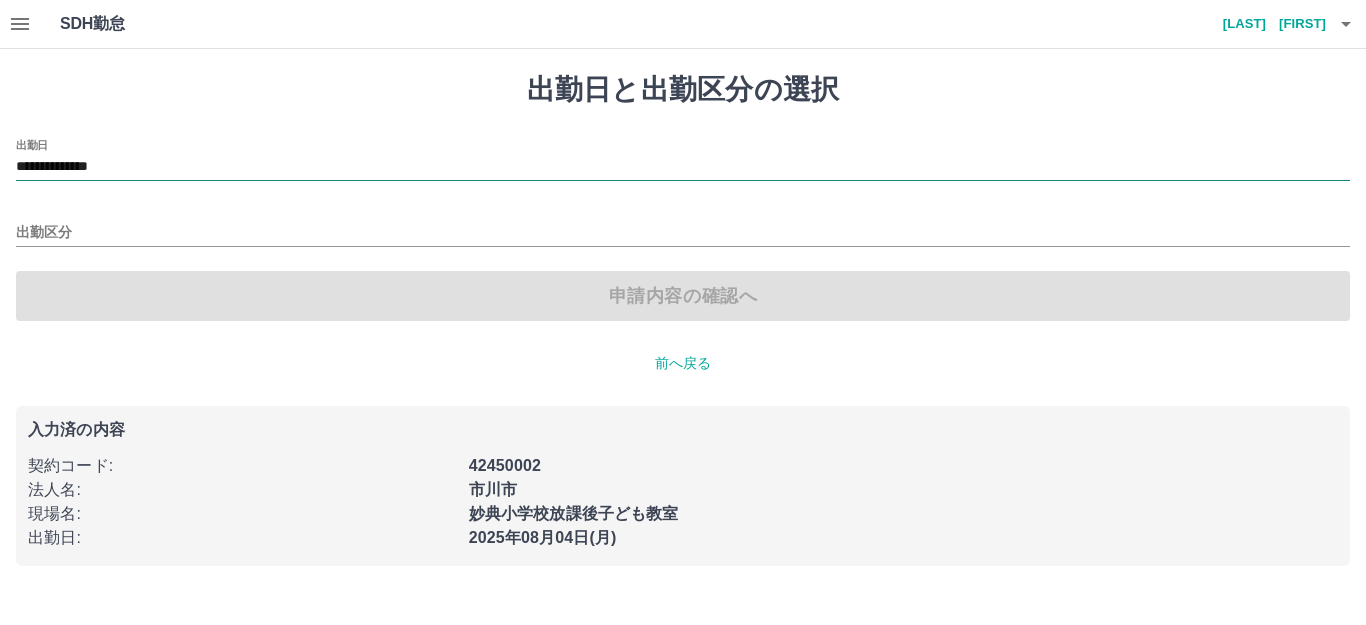click on "**********" at bounding box center [683, 167] 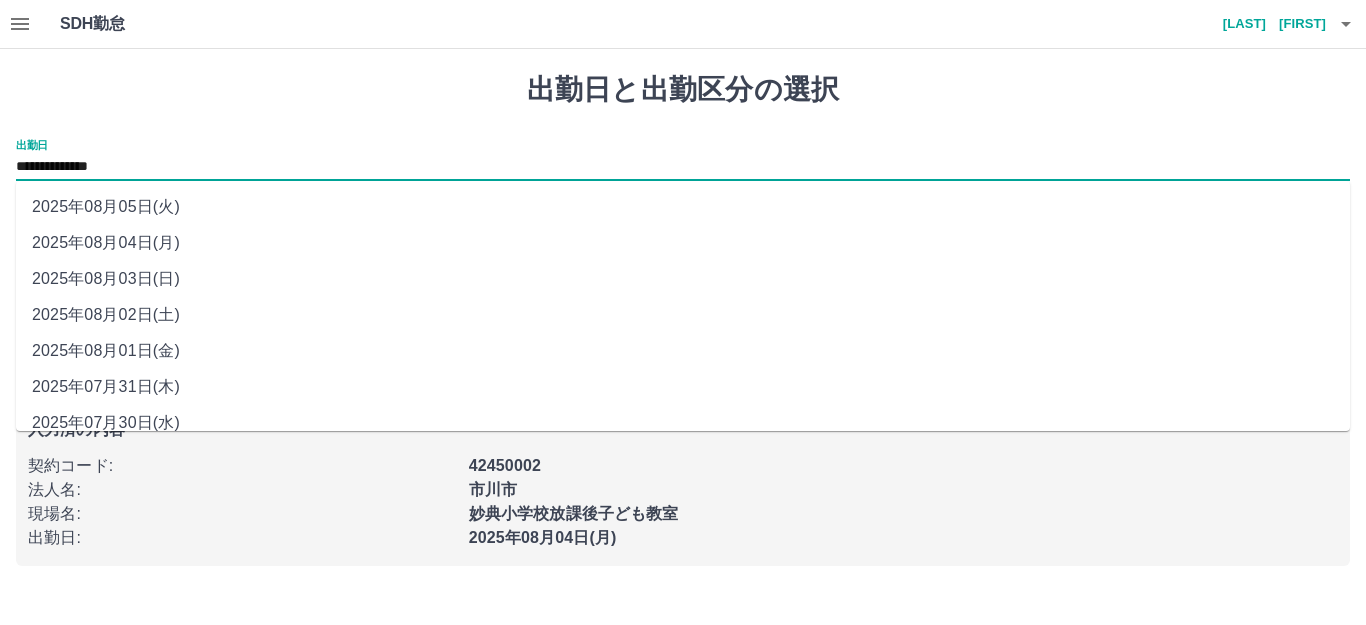 click on "2025年08月02日(土)" at bounding box center (683, 315) 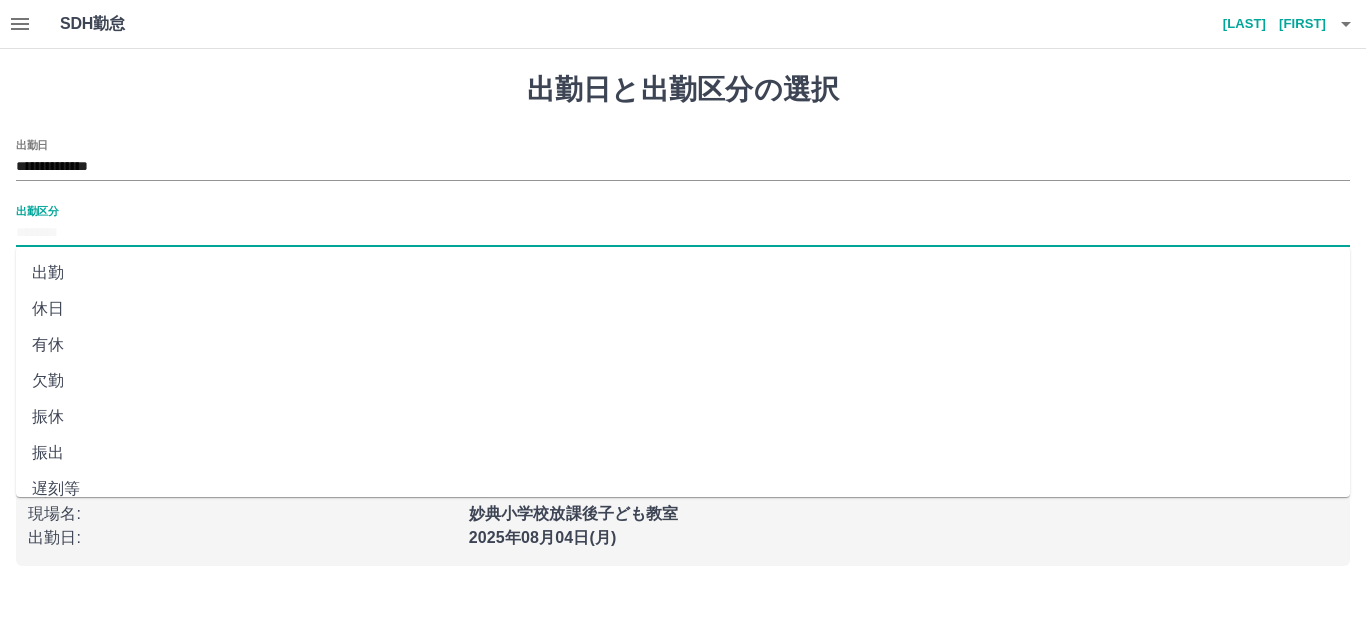 click on "出勤区分" at bounding box center (683, 233) 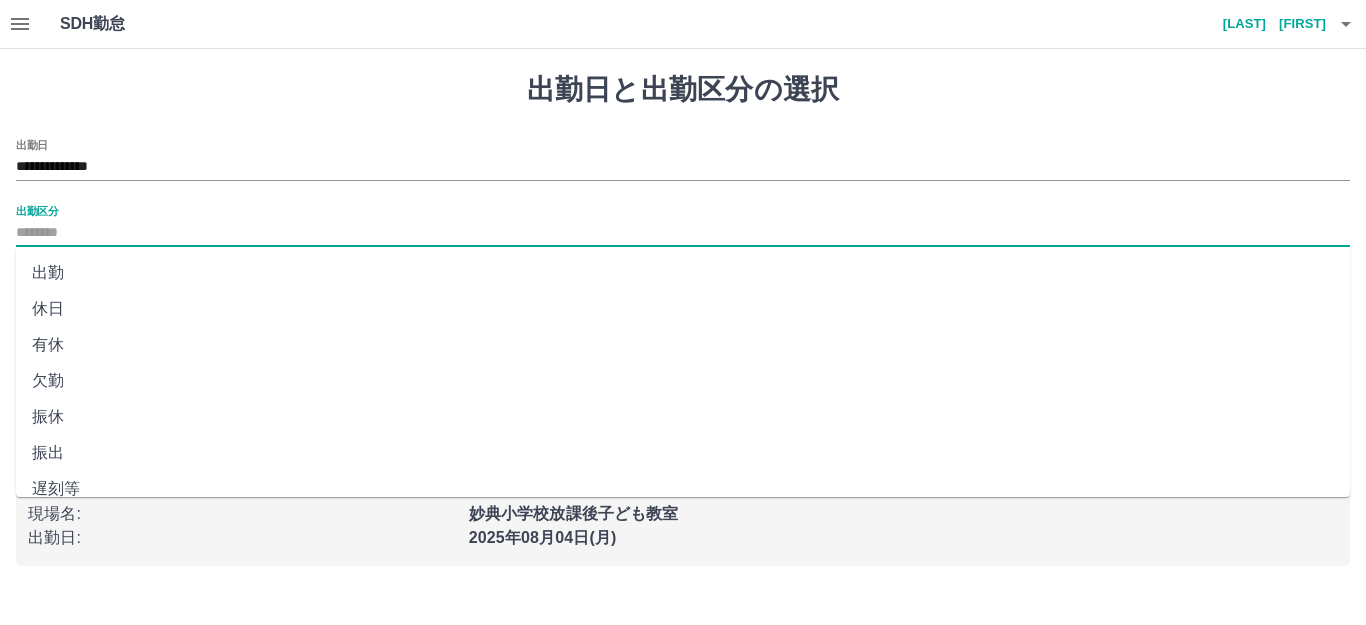 click on "出勤" at bounding box center [683, 273] 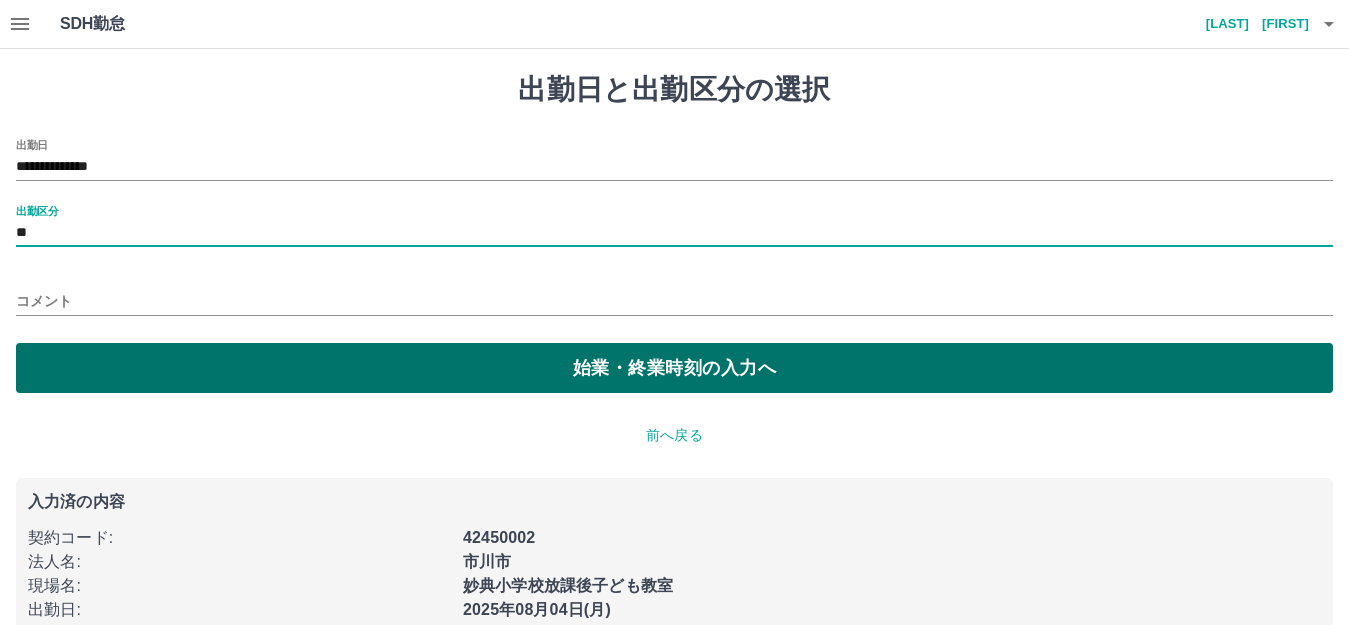 click on "始業・終業時刻の入力へ" at bounding box center [674, 368] 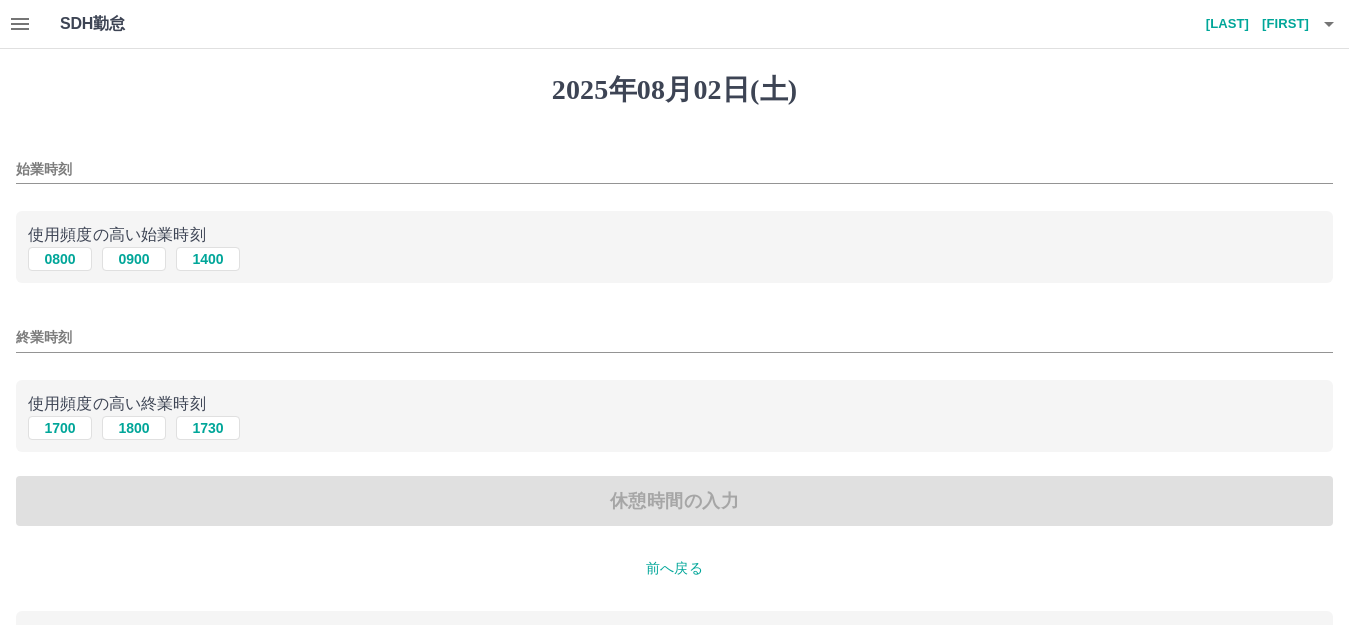 drag, startPoint x: 64, startPoint y: 263, endPoint x: 87, endPoint y: 293, distance: 37.802116 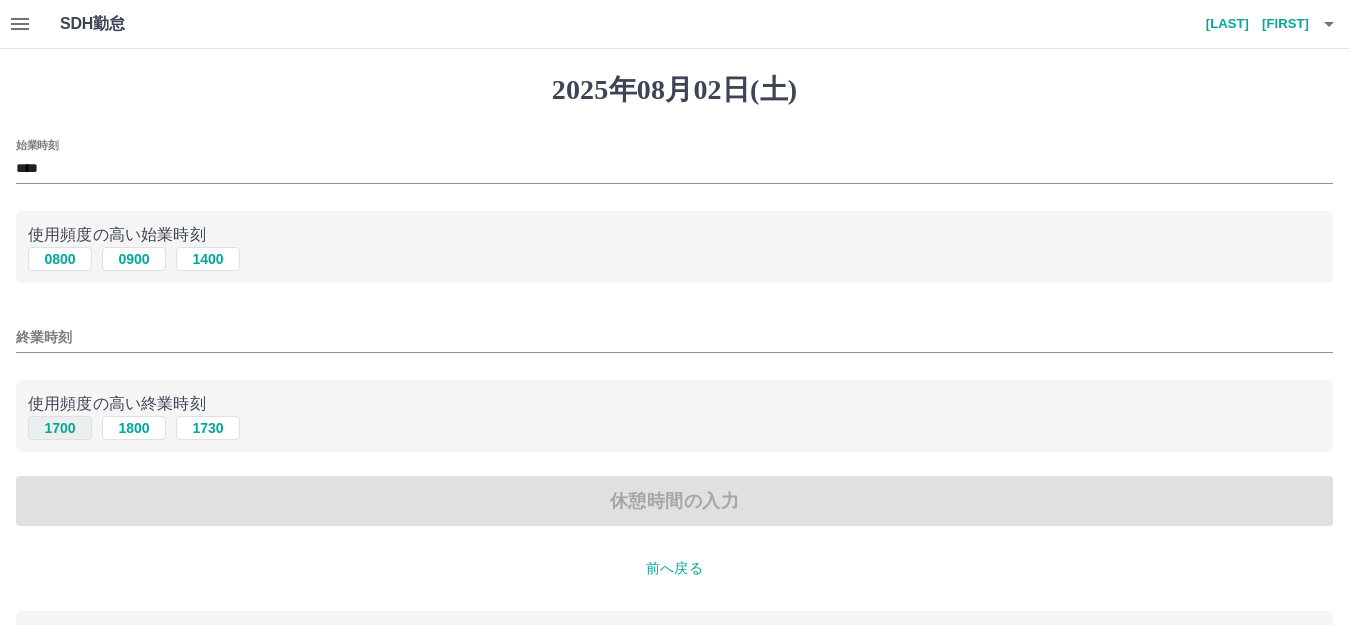 drag, startPoint x: 43, startPoint y: 431, endPoint x: 82, endPoint y: 440, distance: 40.024994 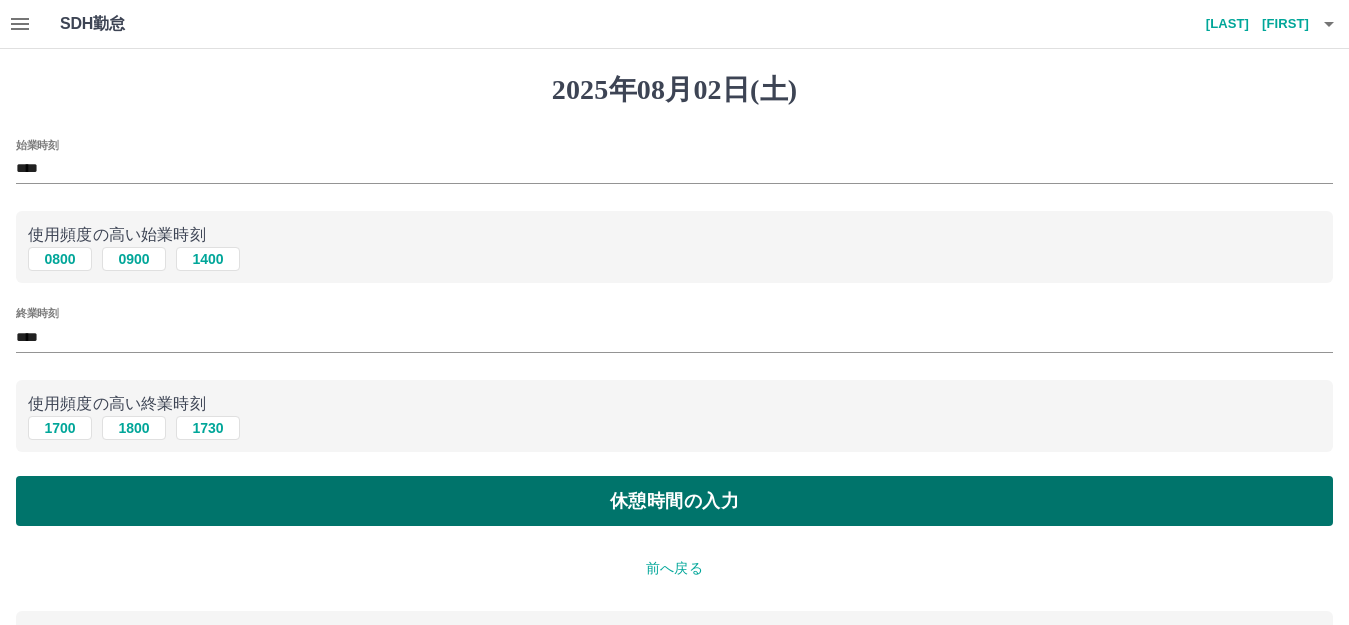 click on "休憩時間の入力" at bounding box center (674, 501) 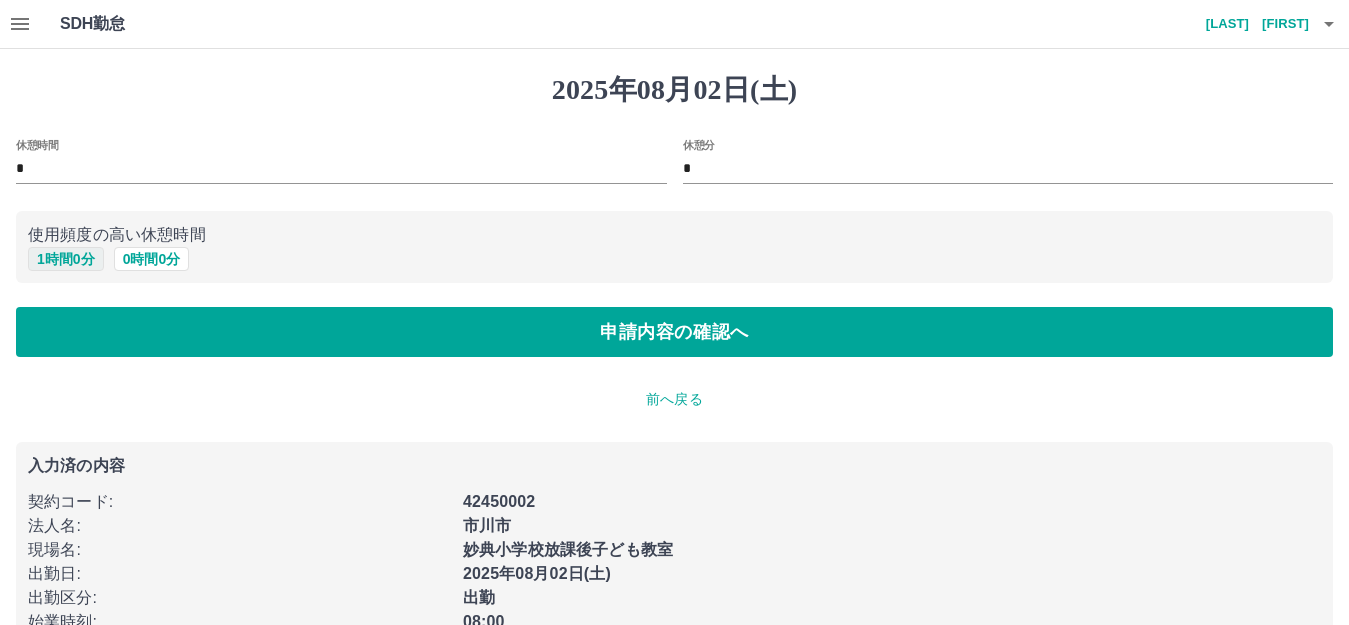click on "1 時間 0 分" at bounding box center (66, 259) 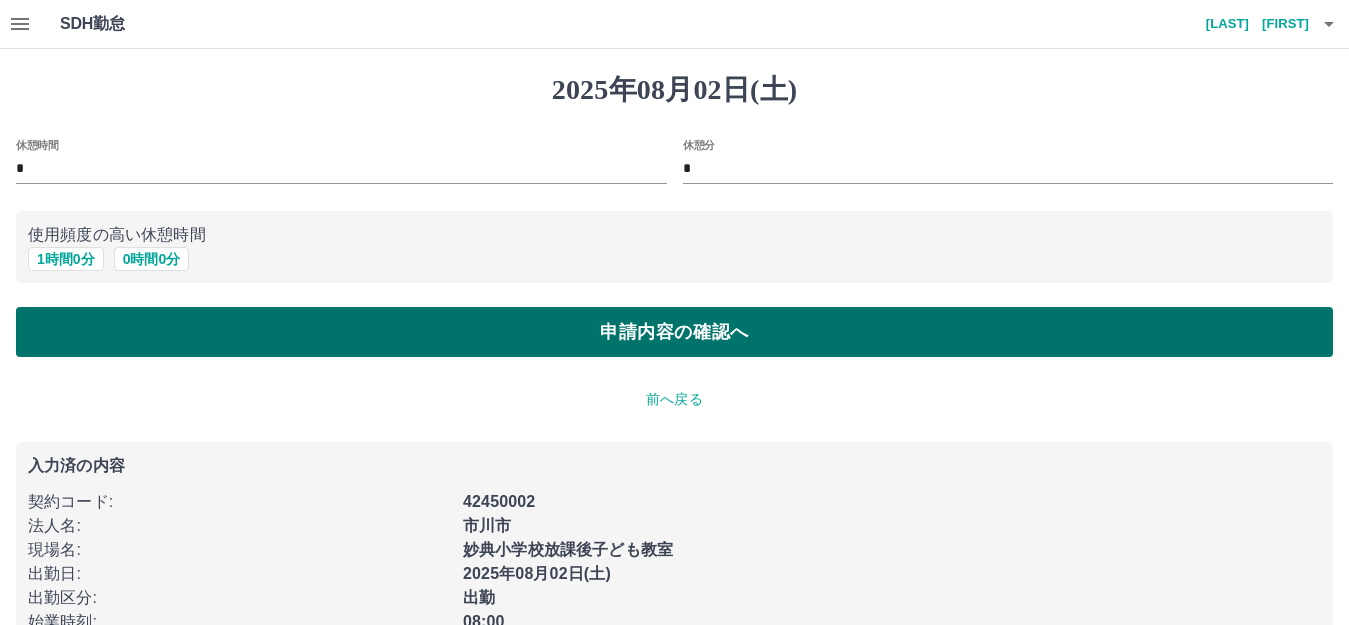 click on "申請内容の確認へ" at bounding box center (674, 332) 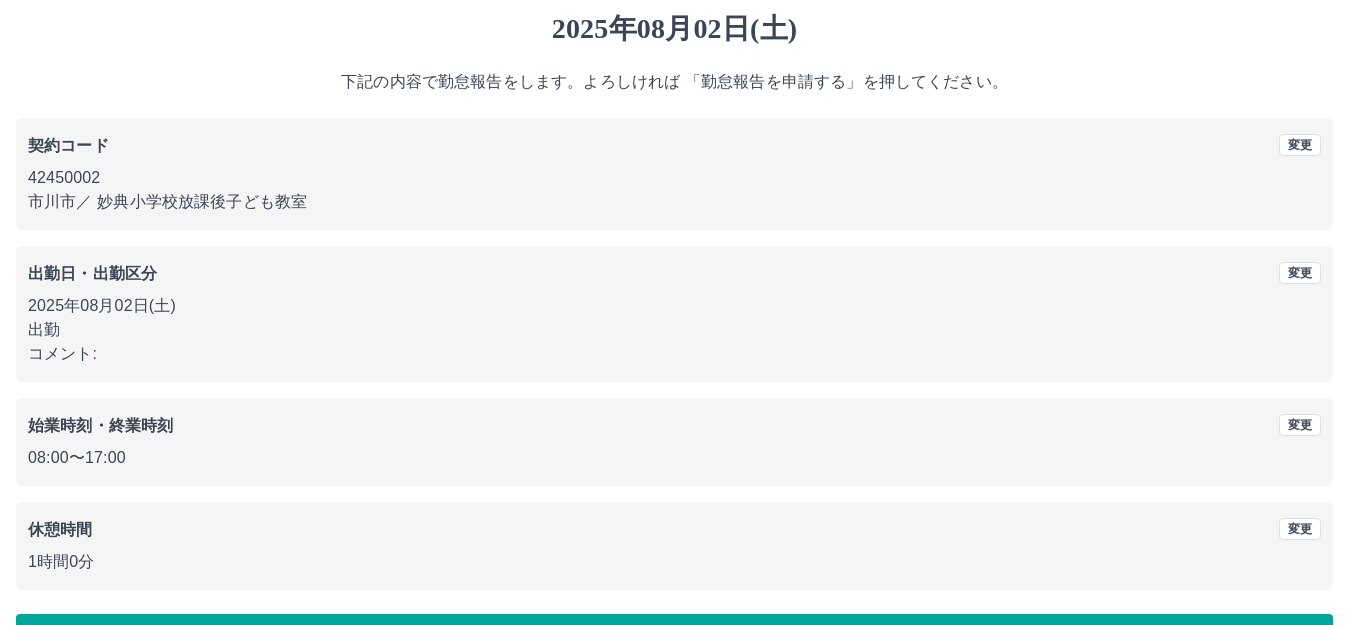 scroll, scrollTop: 124, scrollLeft: 0, axis: vertical 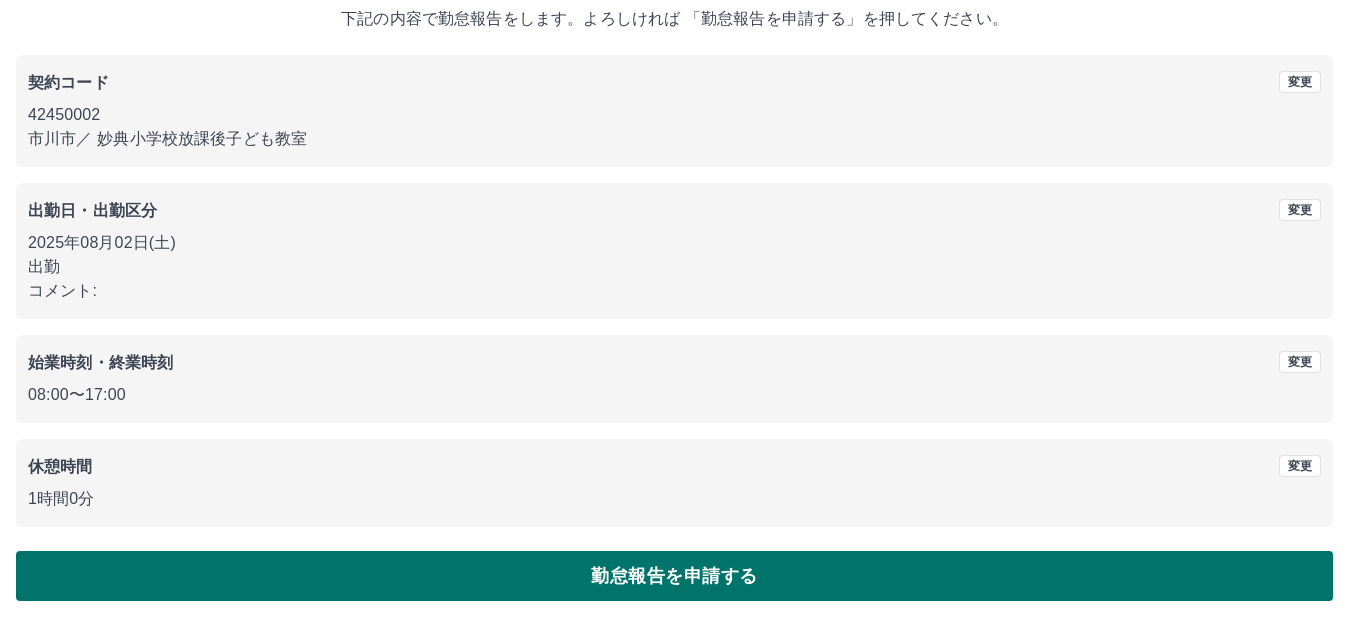 click on "勤怠報告を申請する" at bounding box center [674, 576] 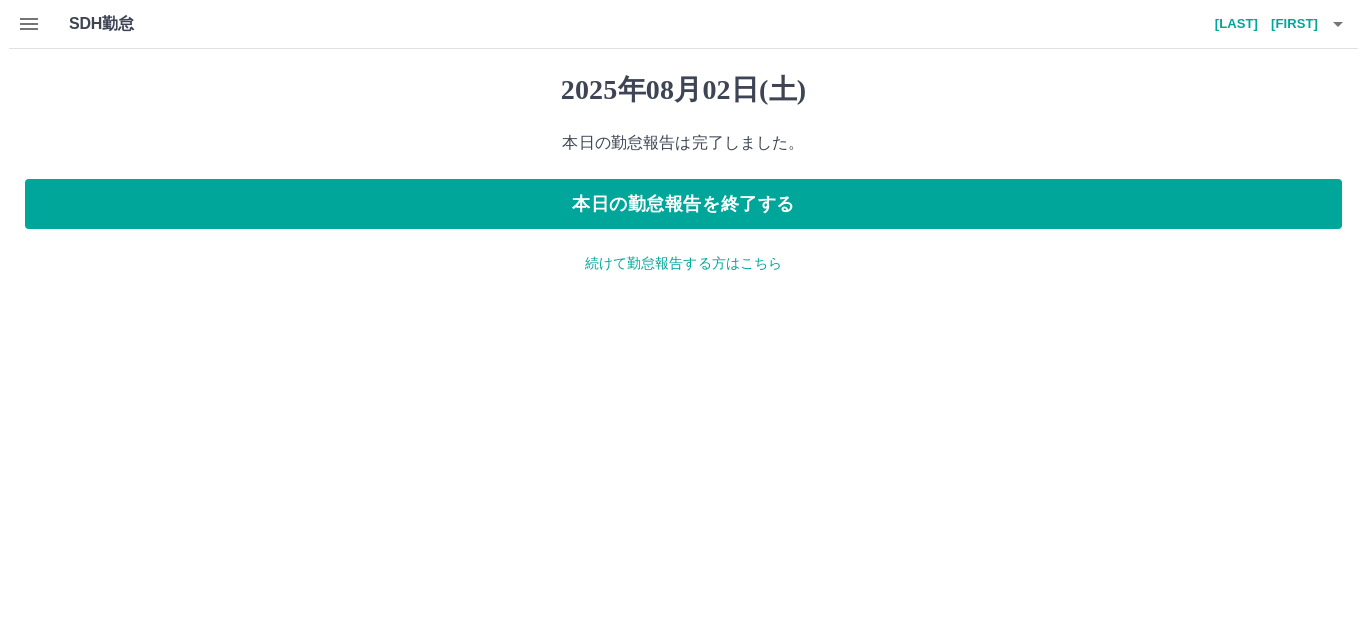 scroll, scrollTop: 0, scrollLeft: 0, axis: both 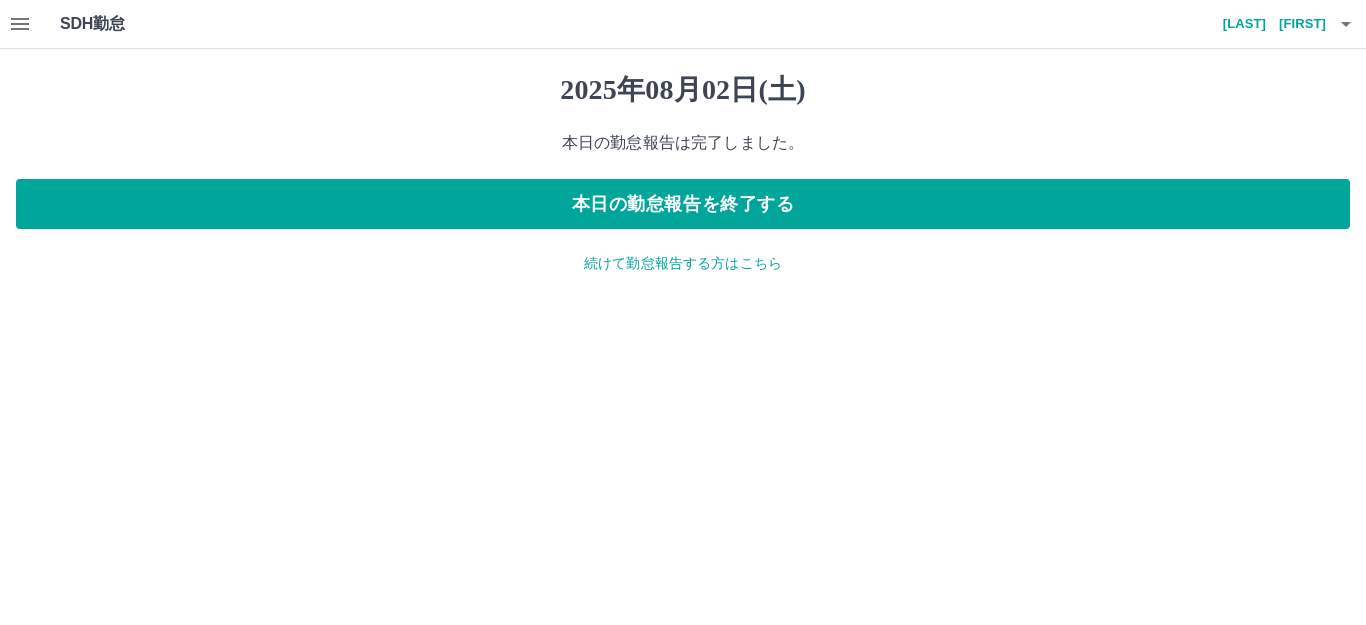 click on "続けて勤怠報告する方はこちら" at bounding box center [683, 263] 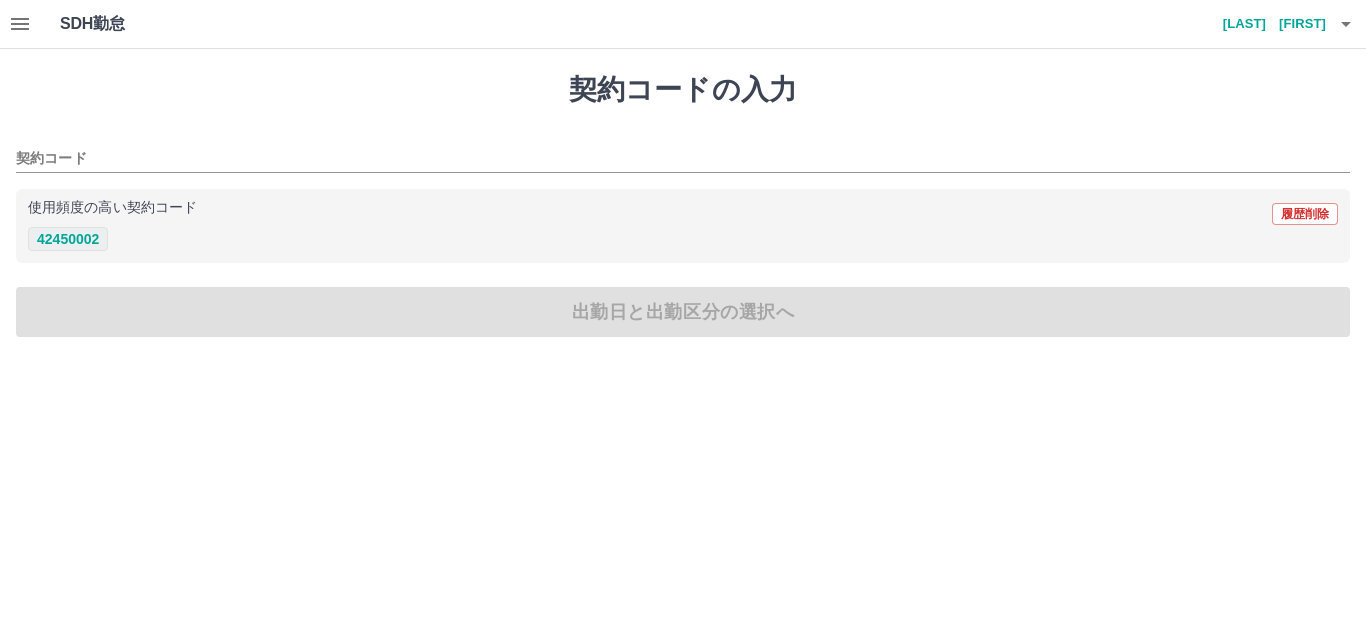 click on "42450002" at bounding box center [68, 239] 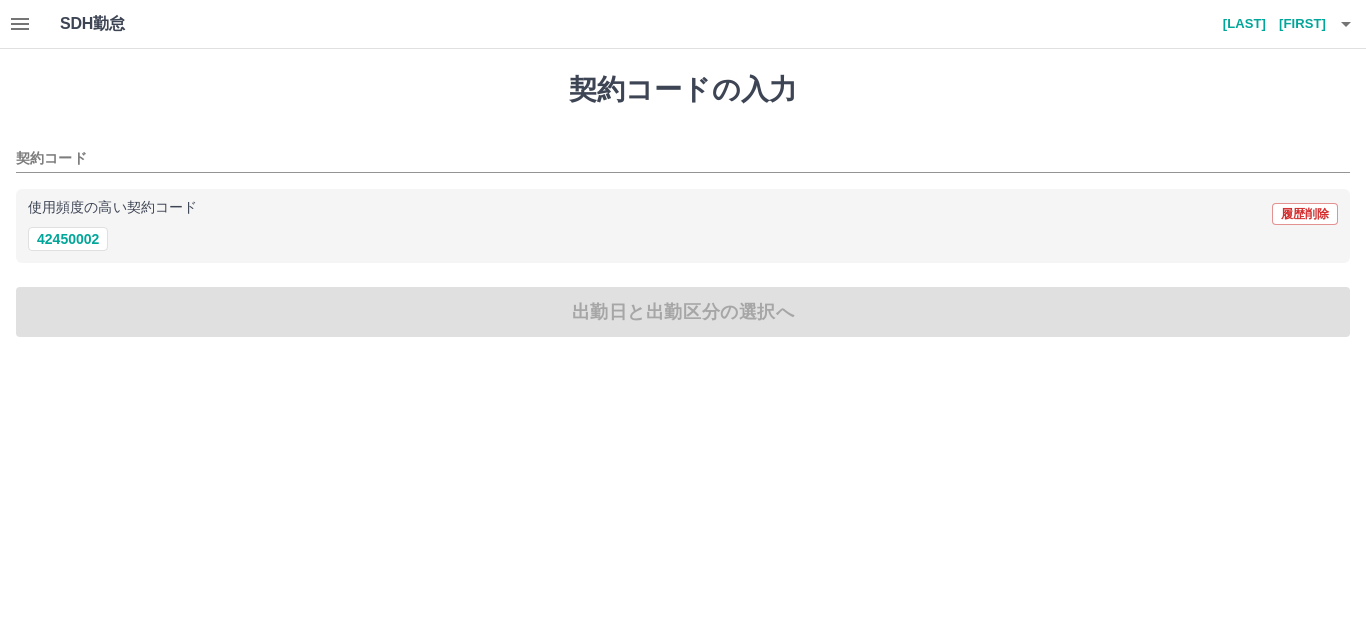type on "********" 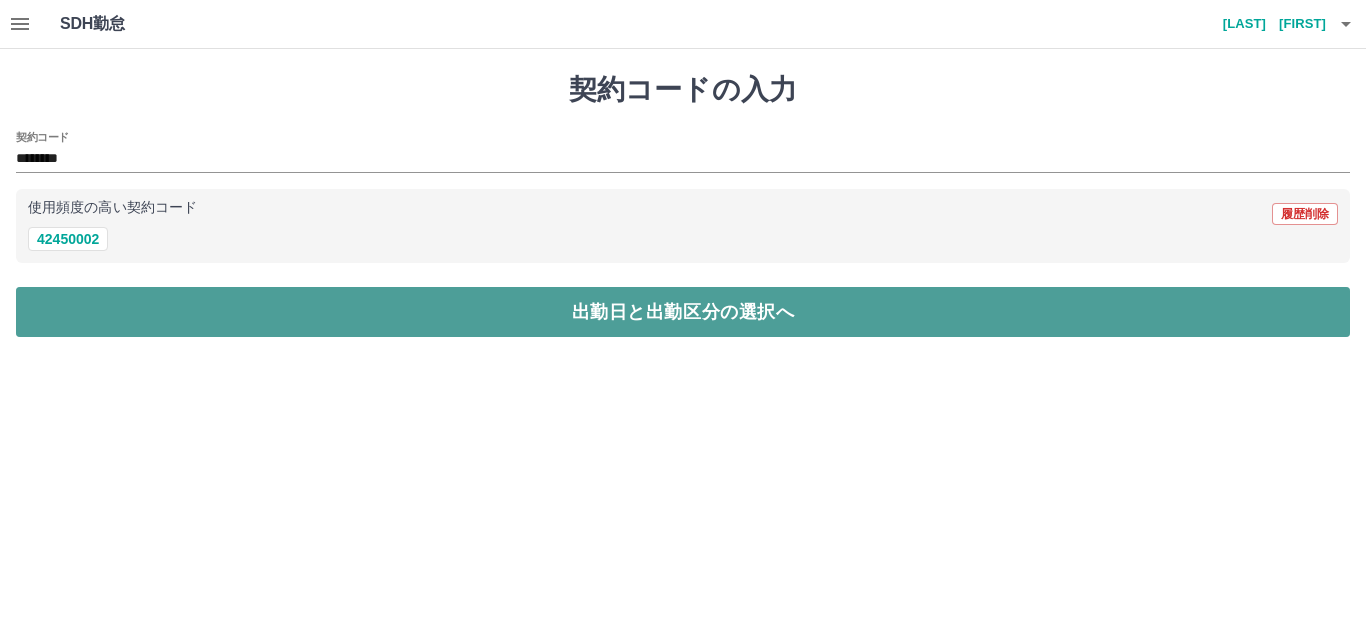 click on "出勤日と出勤区分の選択へ" at bounding box center (683, 312) 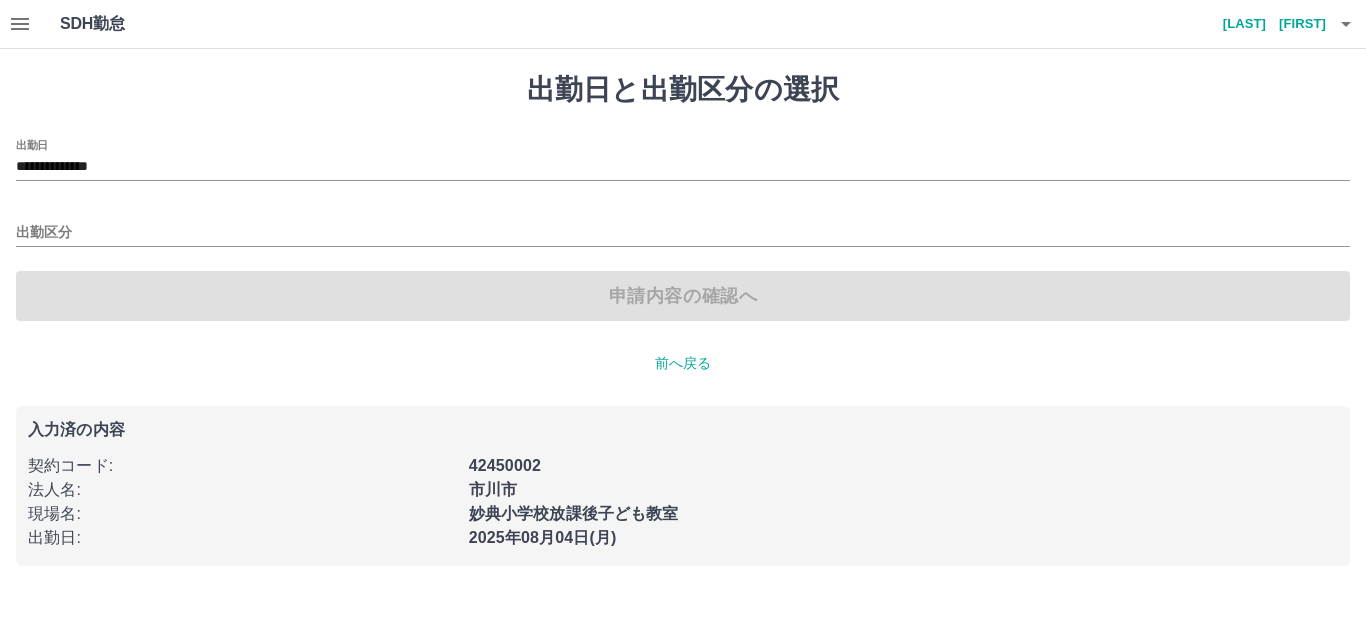 click on "**********" at bounding box center (683, 160) 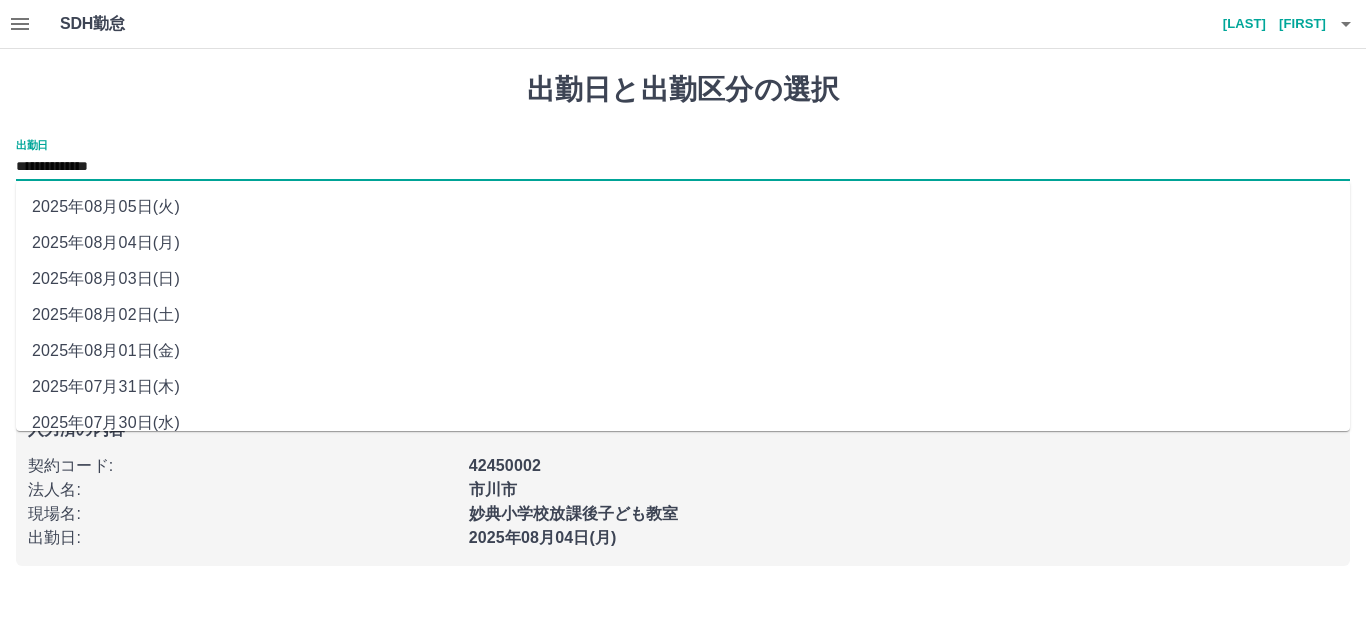 click on "**********" at bounding box center [683, 167] 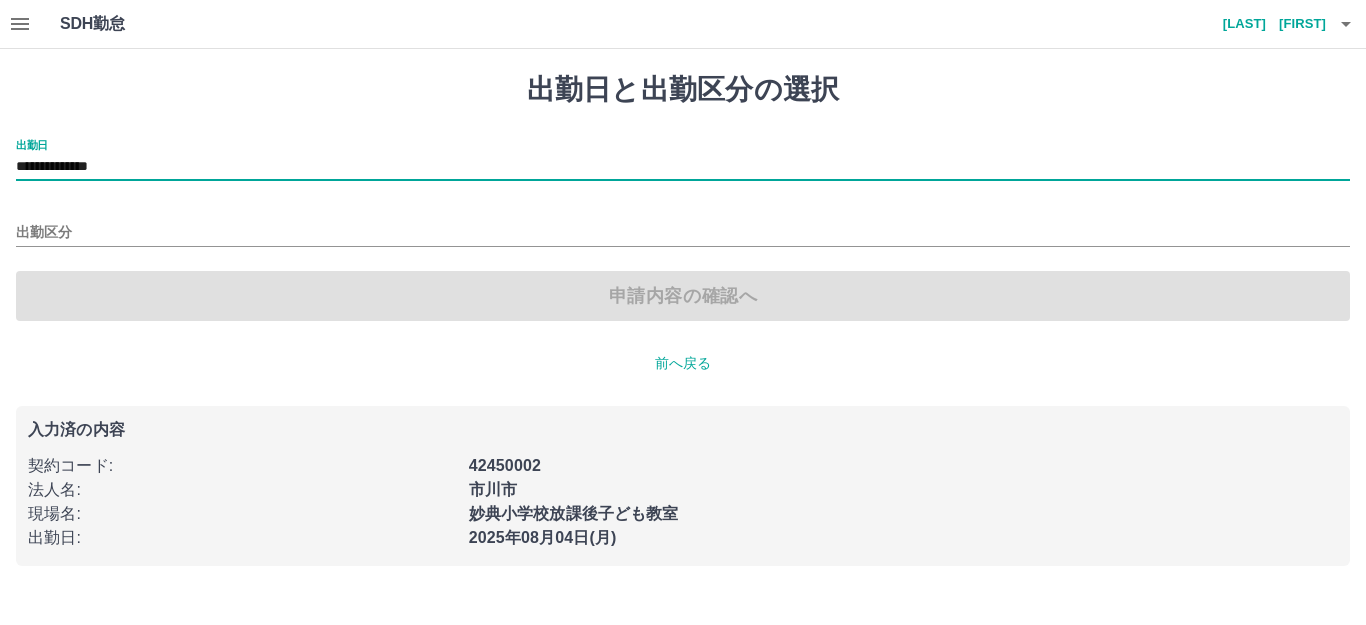 click on "出勤区分" at bounding box center [683, 226] 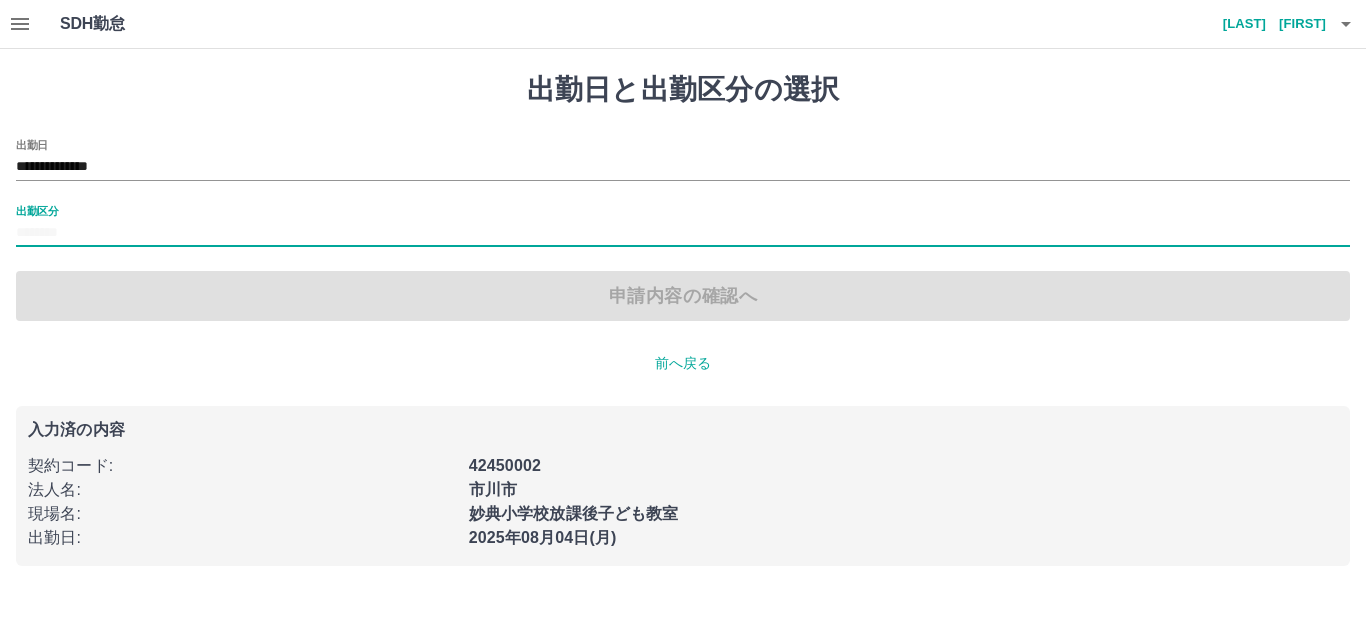 click on "出勤区分" at bounding box center (683, 233) 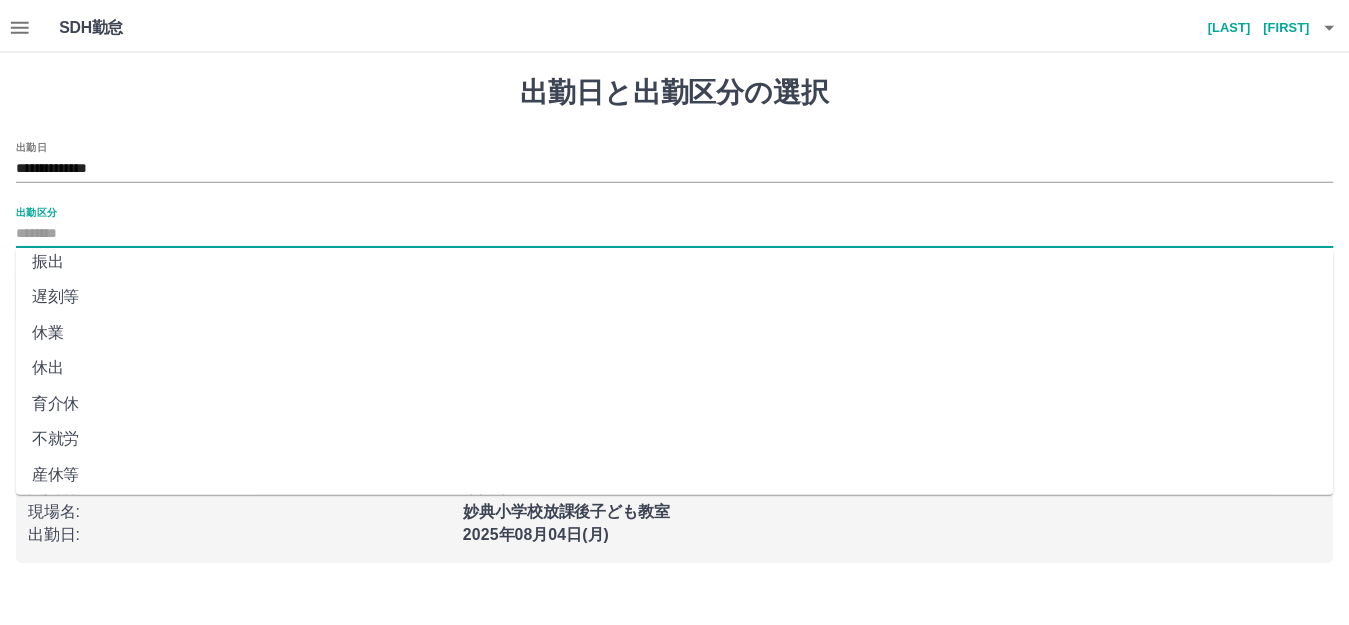 scroll, scrollTop: 414, scrollLeft: 0, axis: vertical 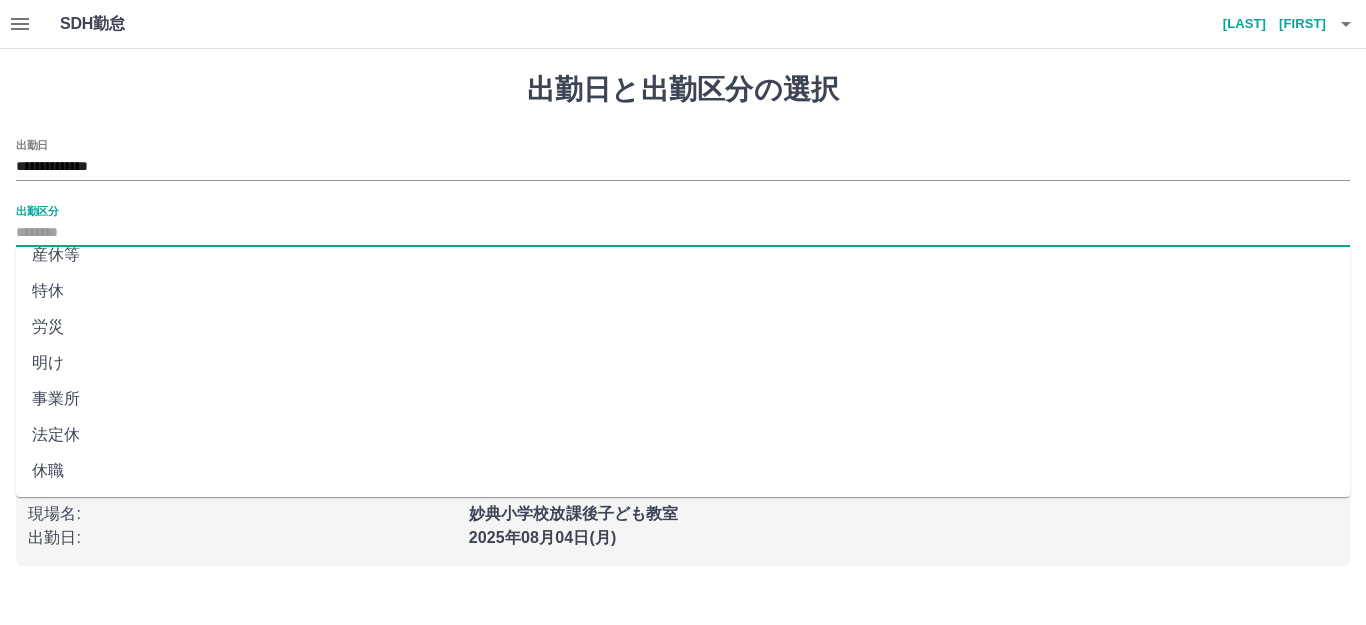 click on "法定休" at bounding box center [683, 435] 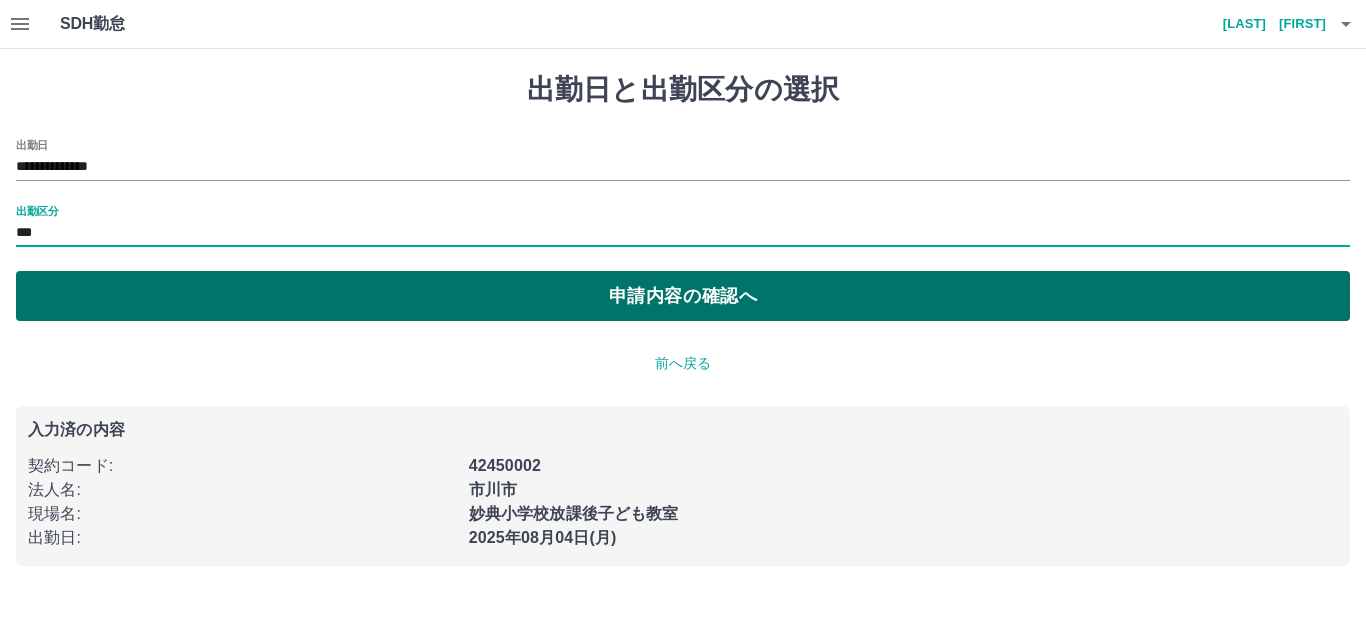 click on "申請内容の確認へ" at bounding box center [683, 296] 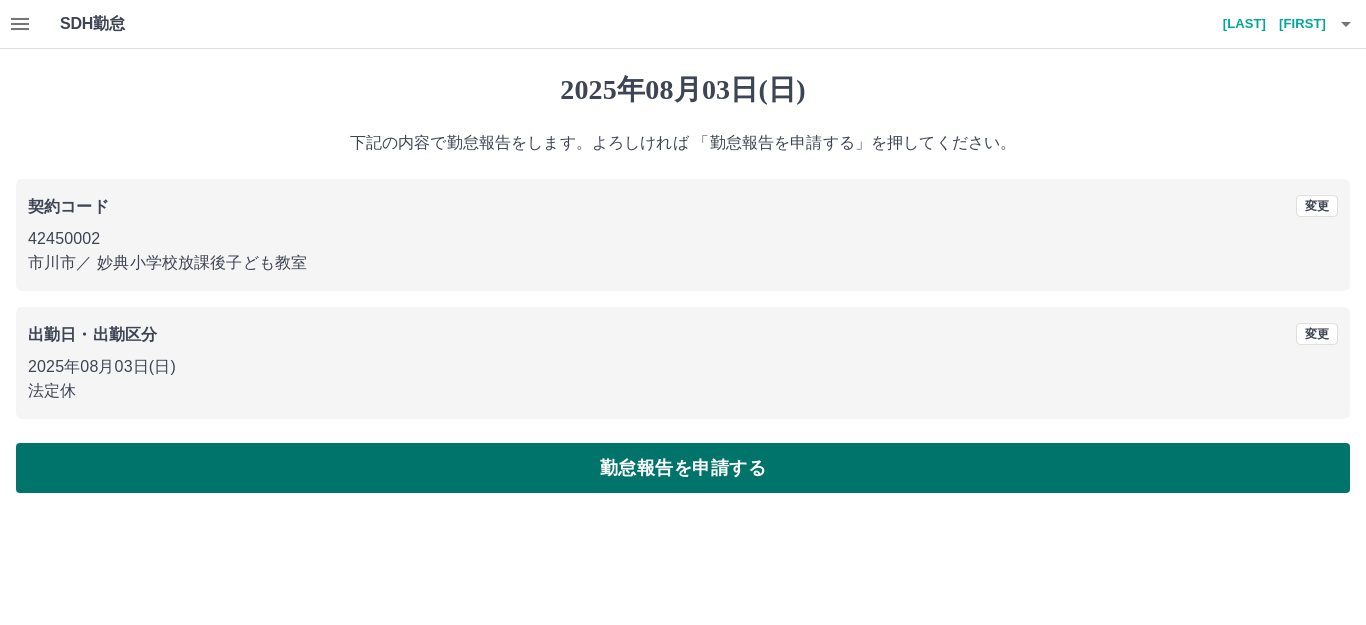 click on "勤怠報告を申請する" at bounding box center (683, 468) 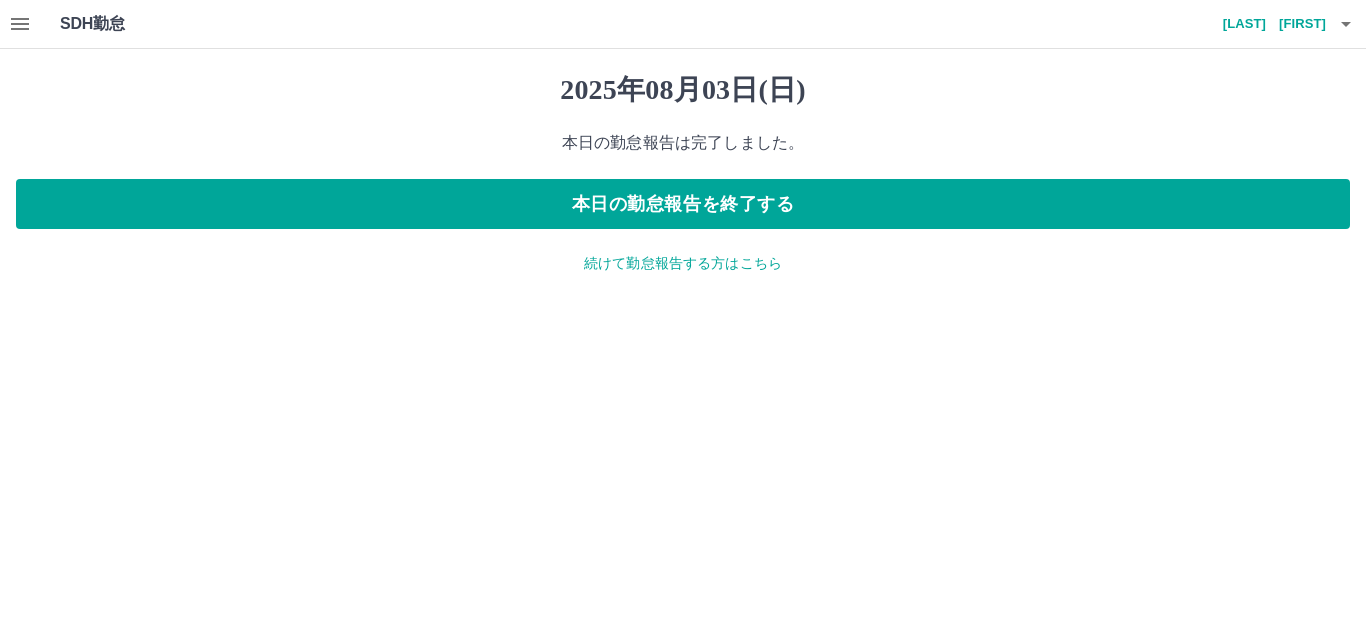 click on "続けて勤怠報告する方はこちら" at bounding box center [683, 263] 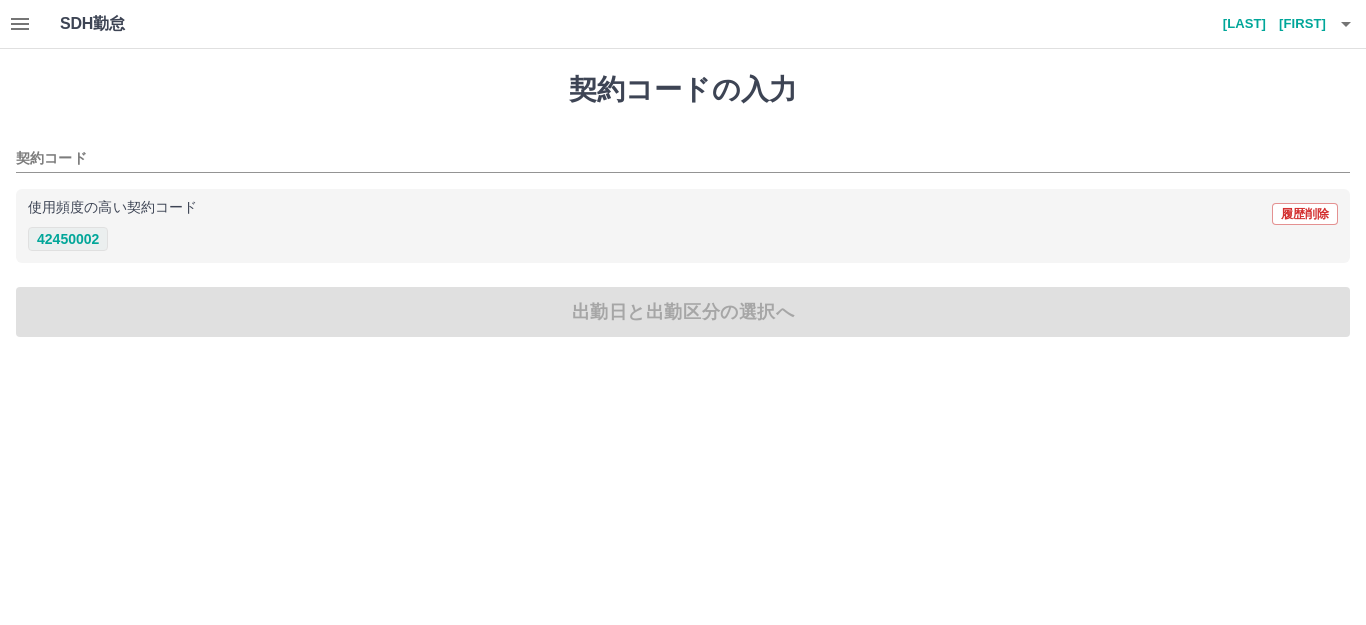 click on "42450002" at bounding box center (68, 239) 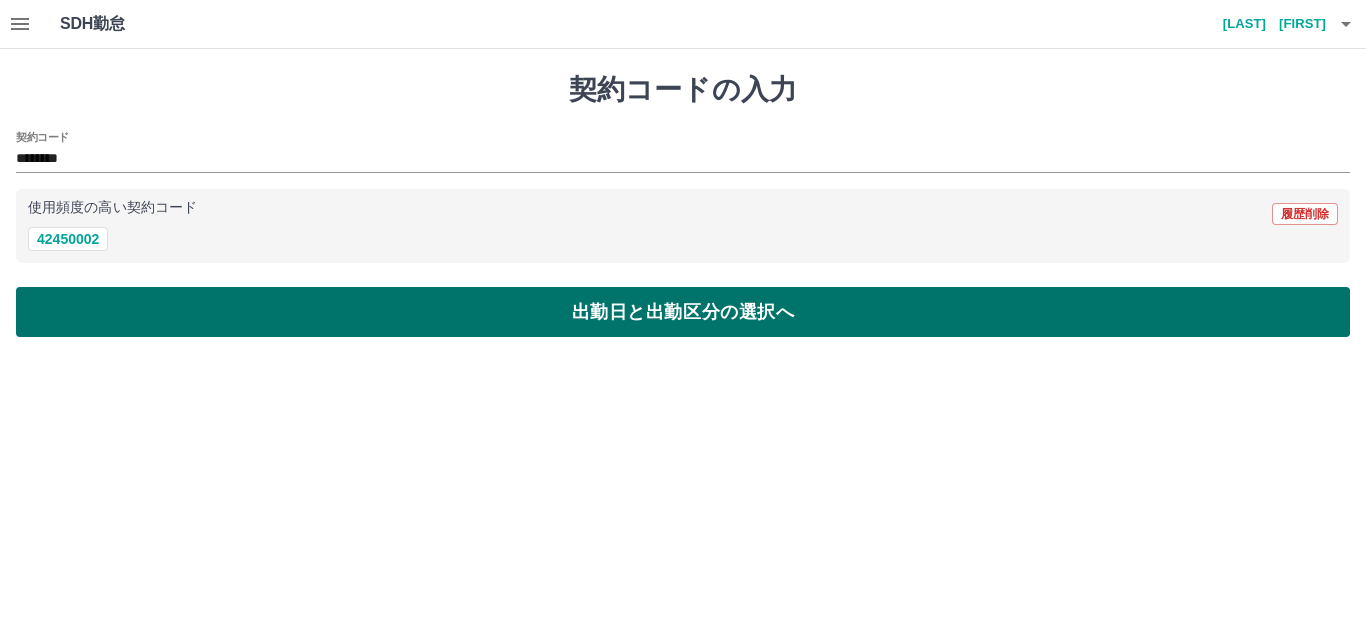click on "出勤日と出勤区分の選択へ" at bounding box center (683, 312) 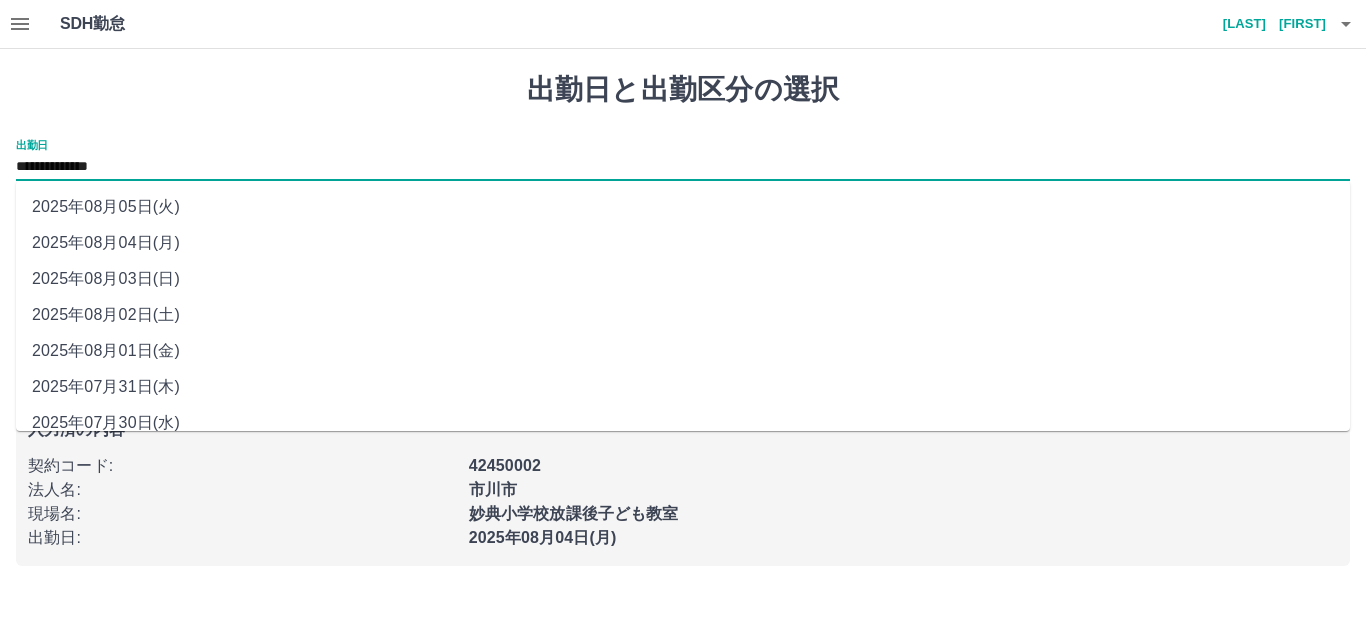 click on "**********" at bounding box center (683, 167) 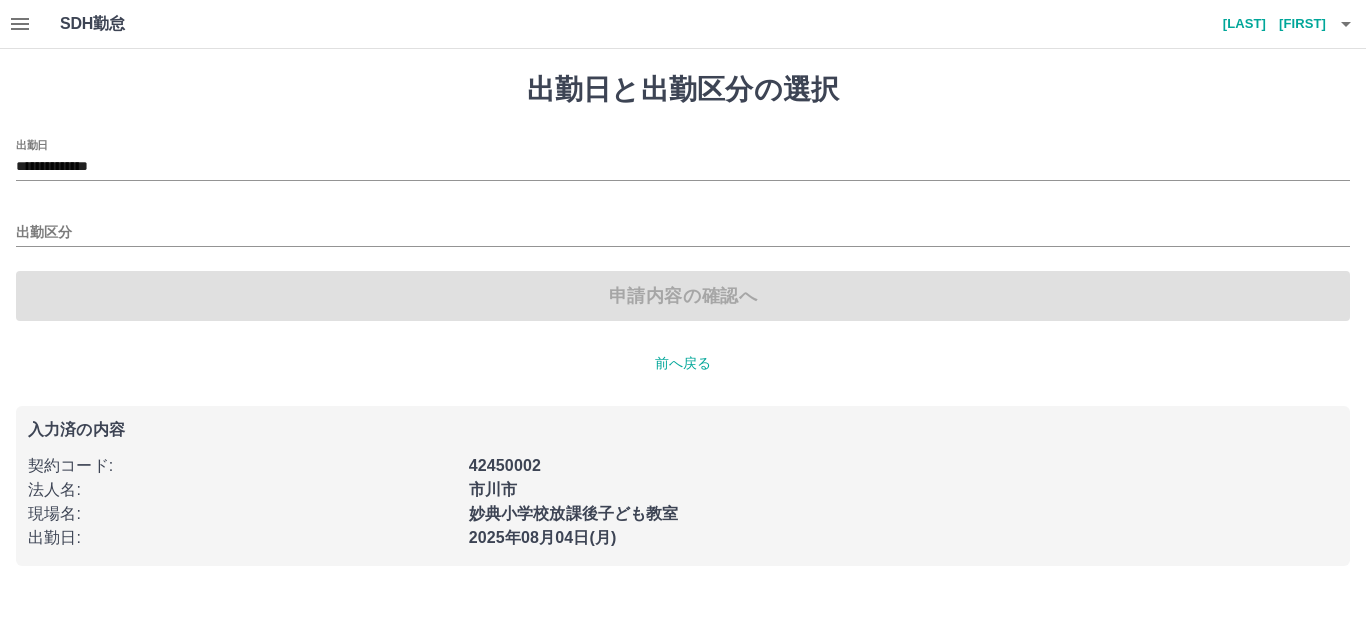 click on "**********" at bounding box center [683, 319] 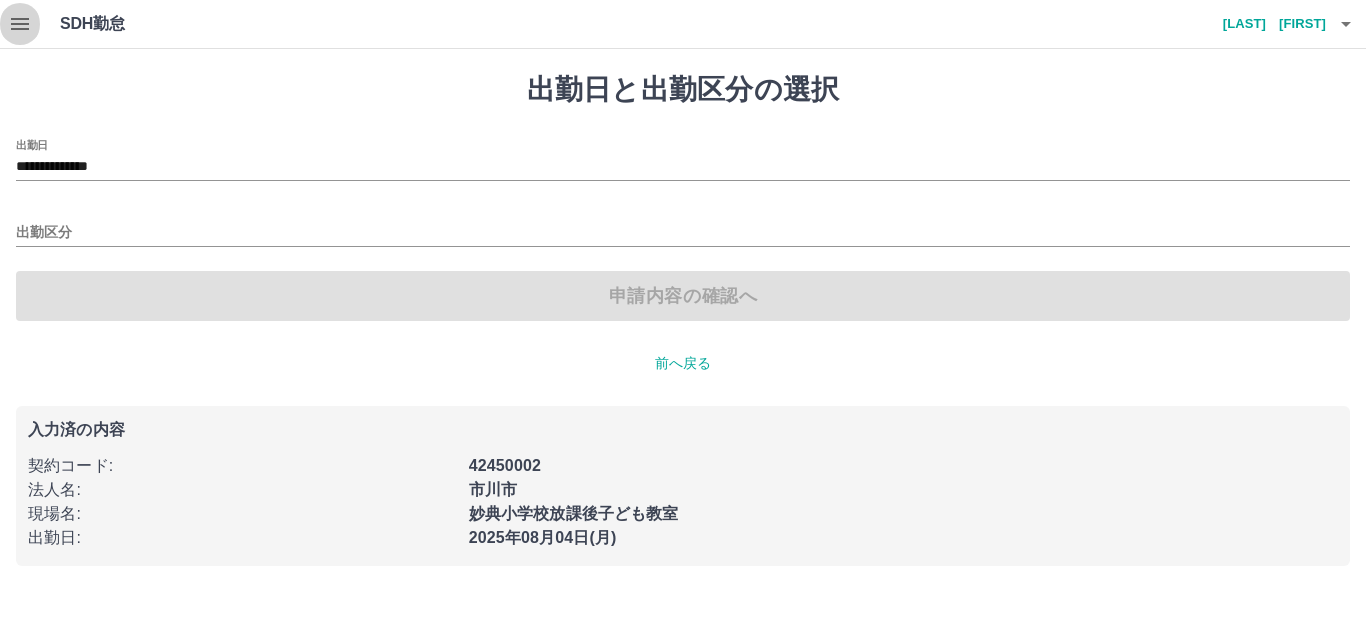 click 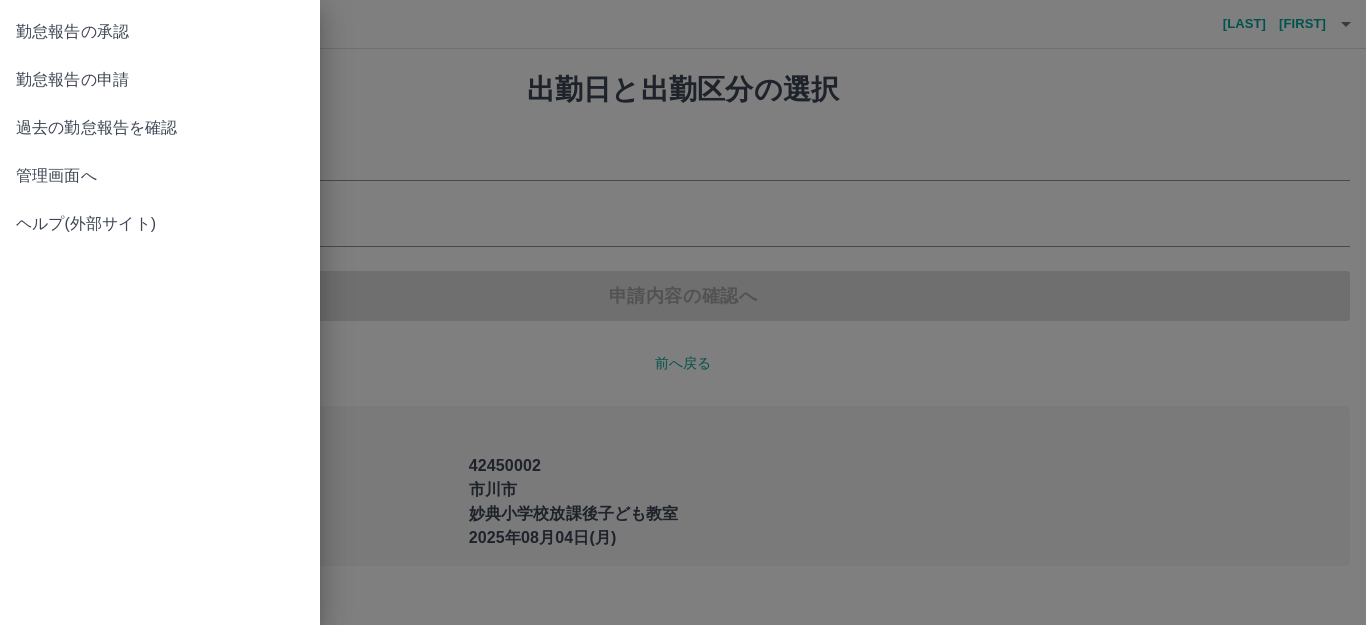 click on "勤怠報告の承認" at bounding box center (160, 32) 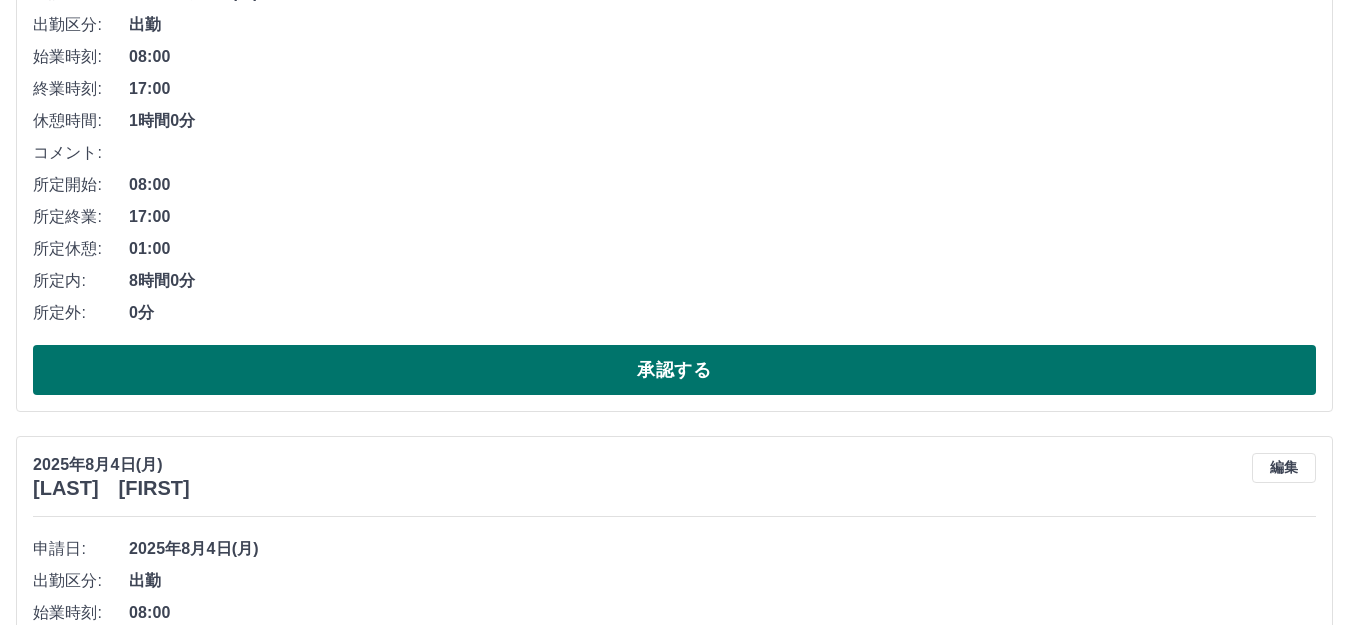 scroll, scrollTop: 900, scrollLeft: 0, axis: vertical 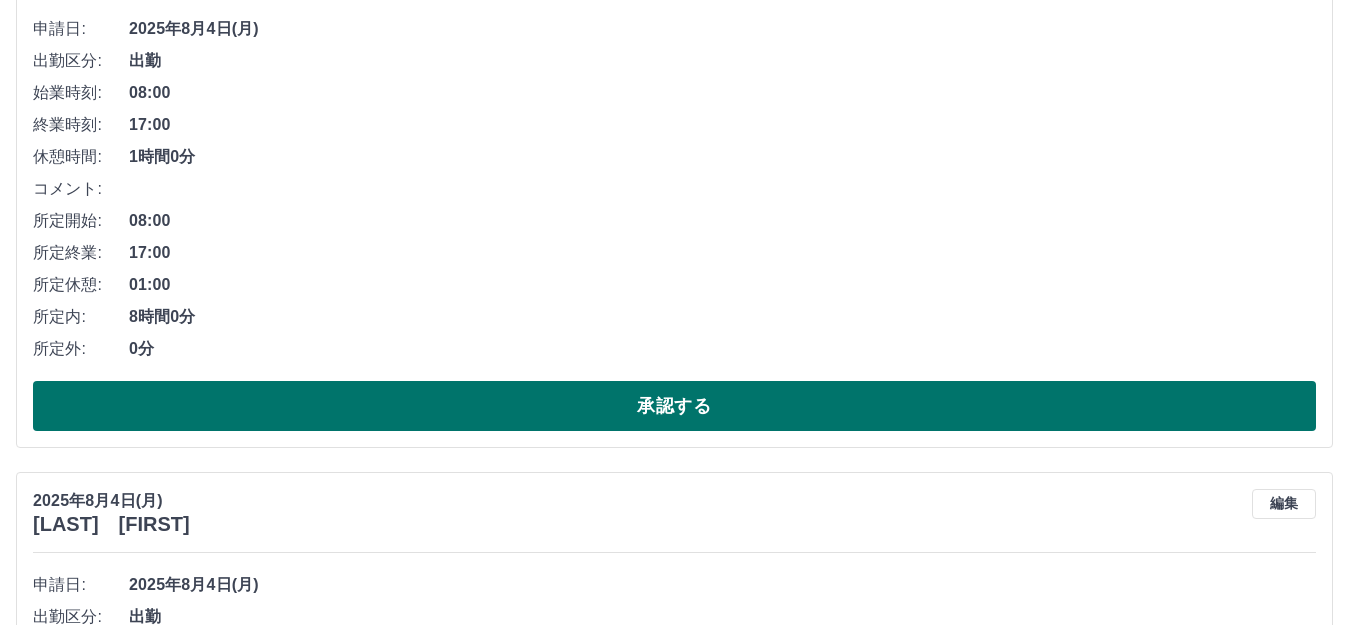 click on "承認する" at bounding box center (674, 406) 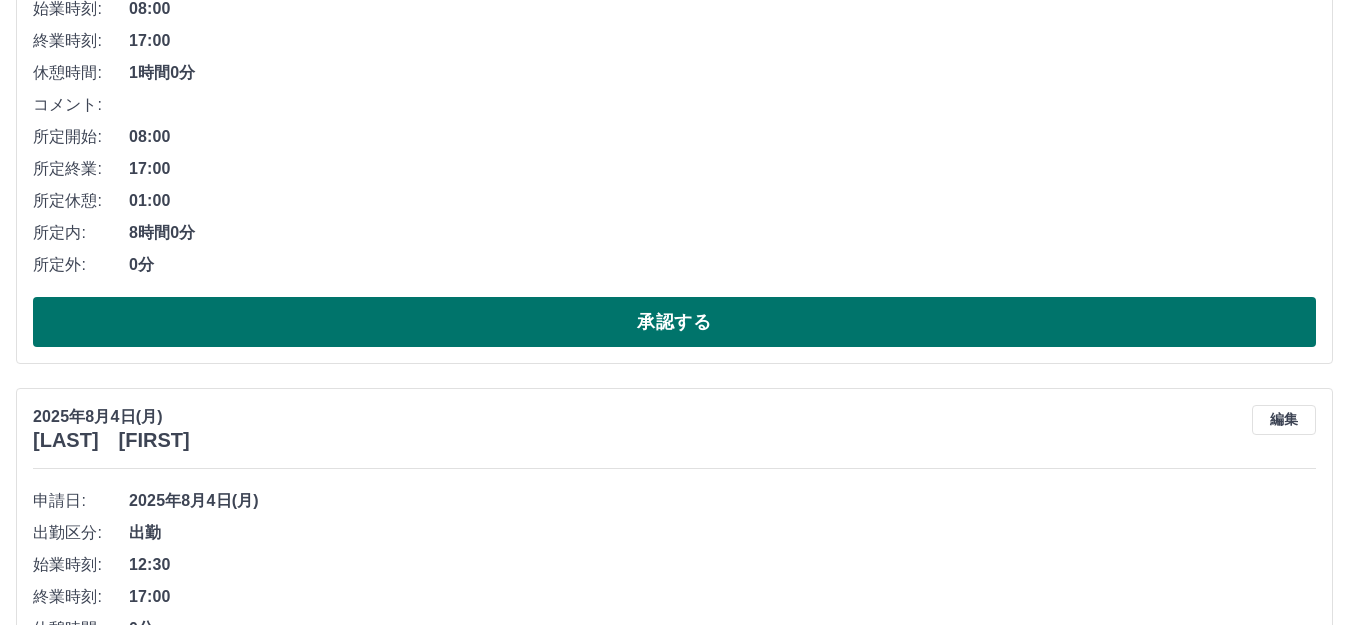 scroll, scrollTop: 1444, scrollLeft: 0, axis: vertical 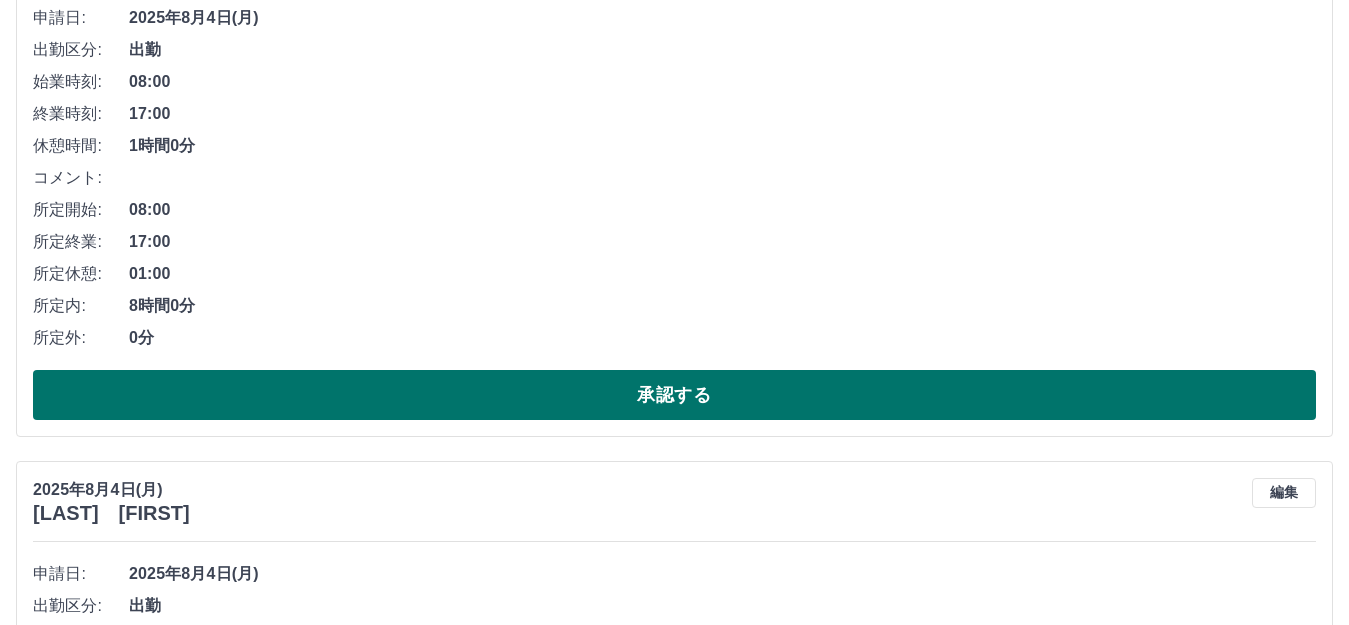 click on "承認する" at bounding box center [674, 395] 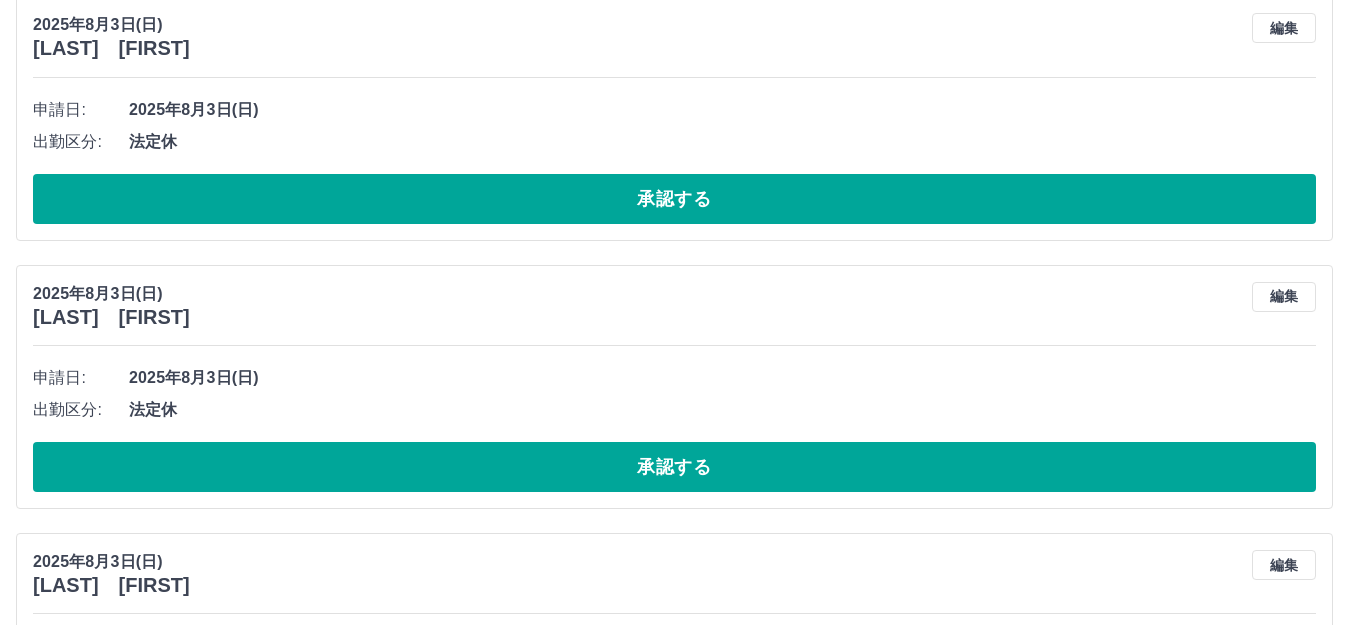 scroll, scrollTop: 2887, scrollLeft: 0, axis: vertical 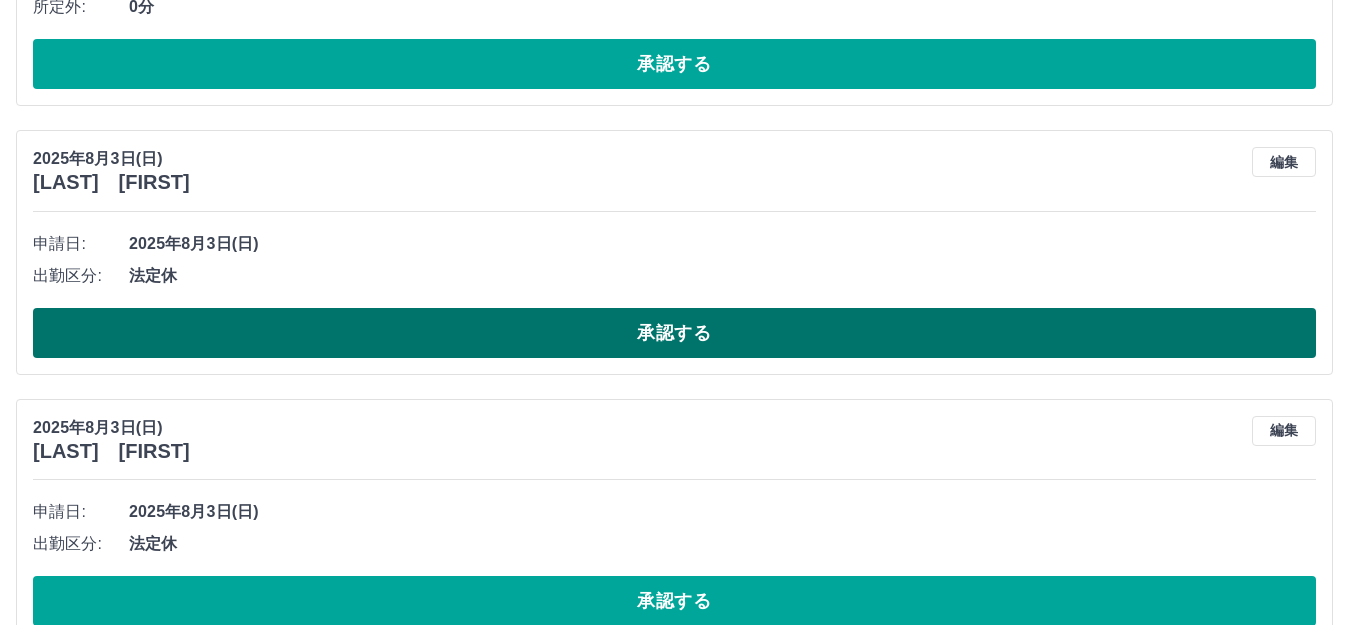 click on "承認する" at bounding box center (674, 333) 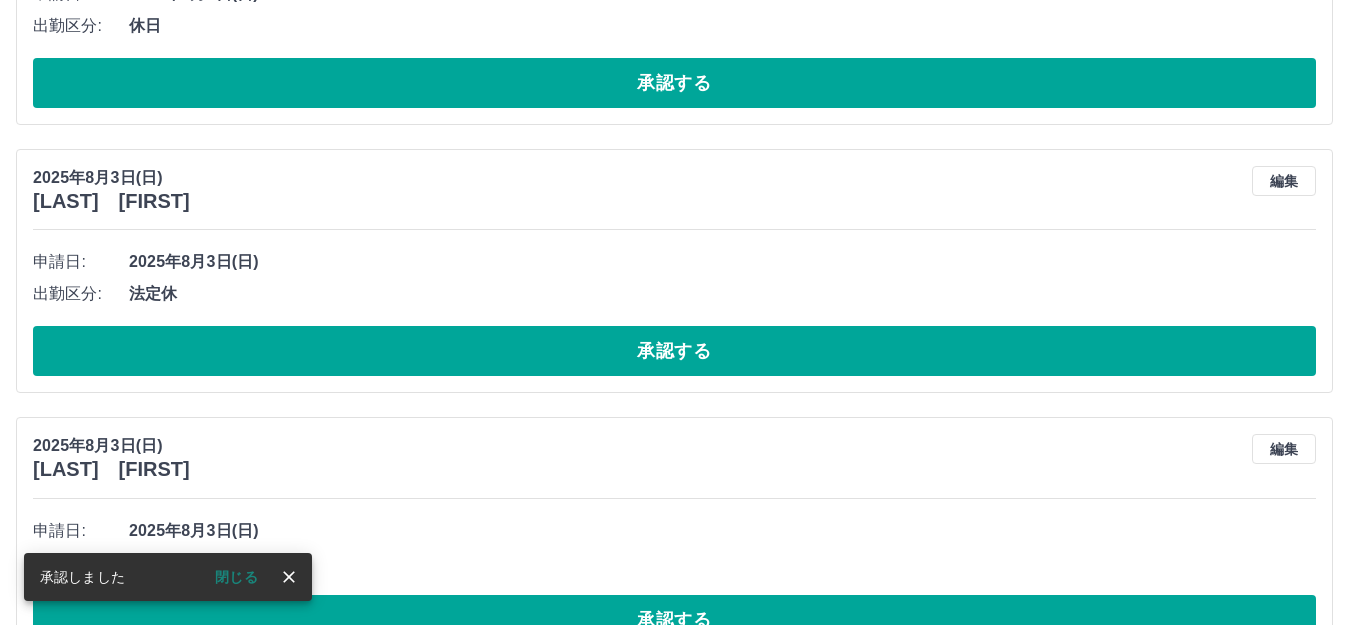 scroll, scrollTop: 3487, scrollLeft: 0, axis: vertical 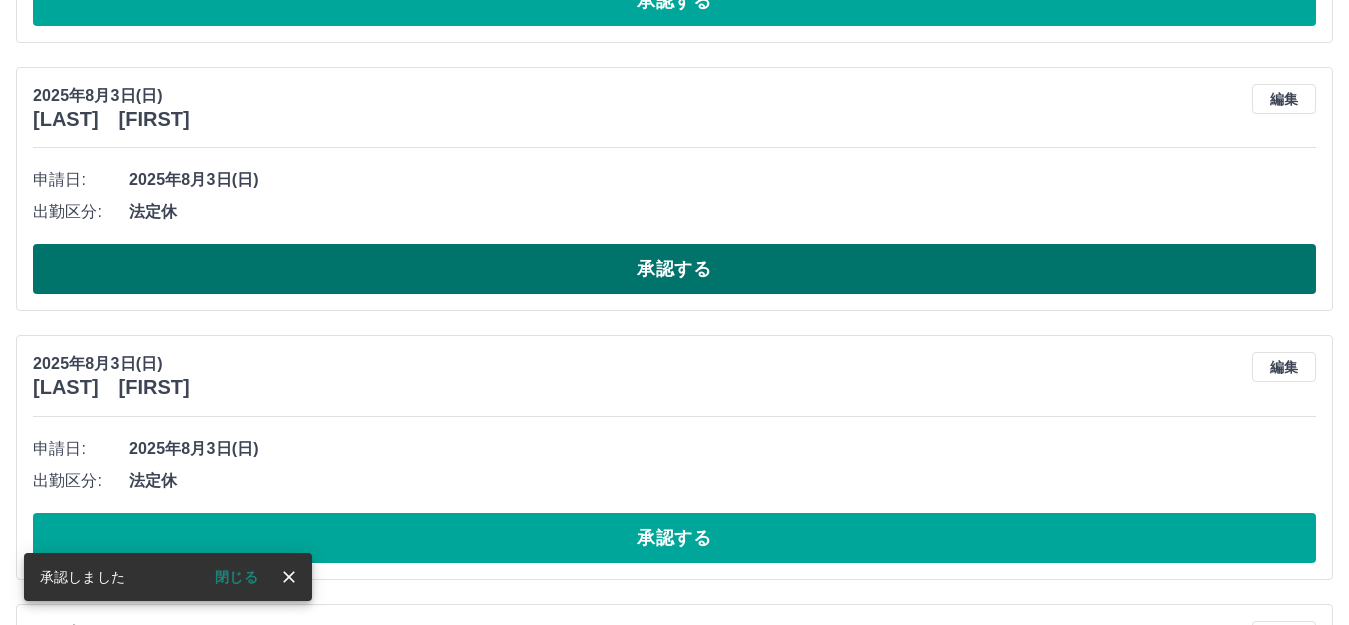 click on "承認する" at bounding box center [674, 269] 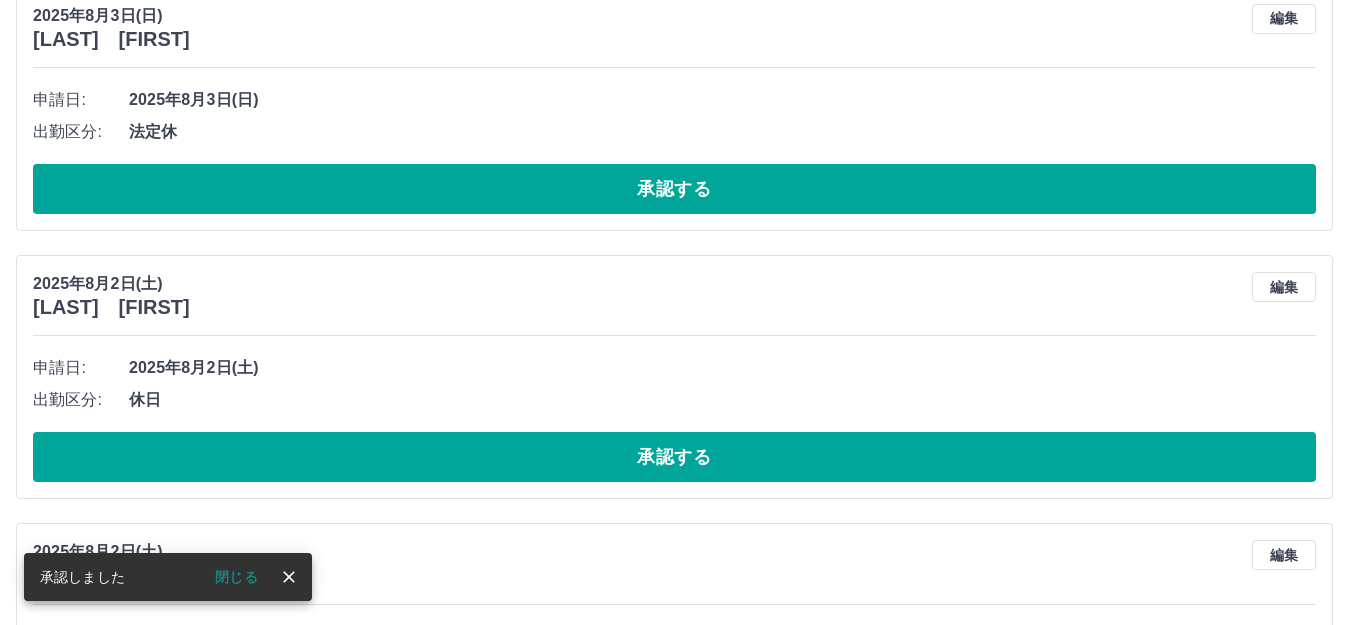 scroll, scrollTop: 4187, scrollLeft: 0, axis: vertical 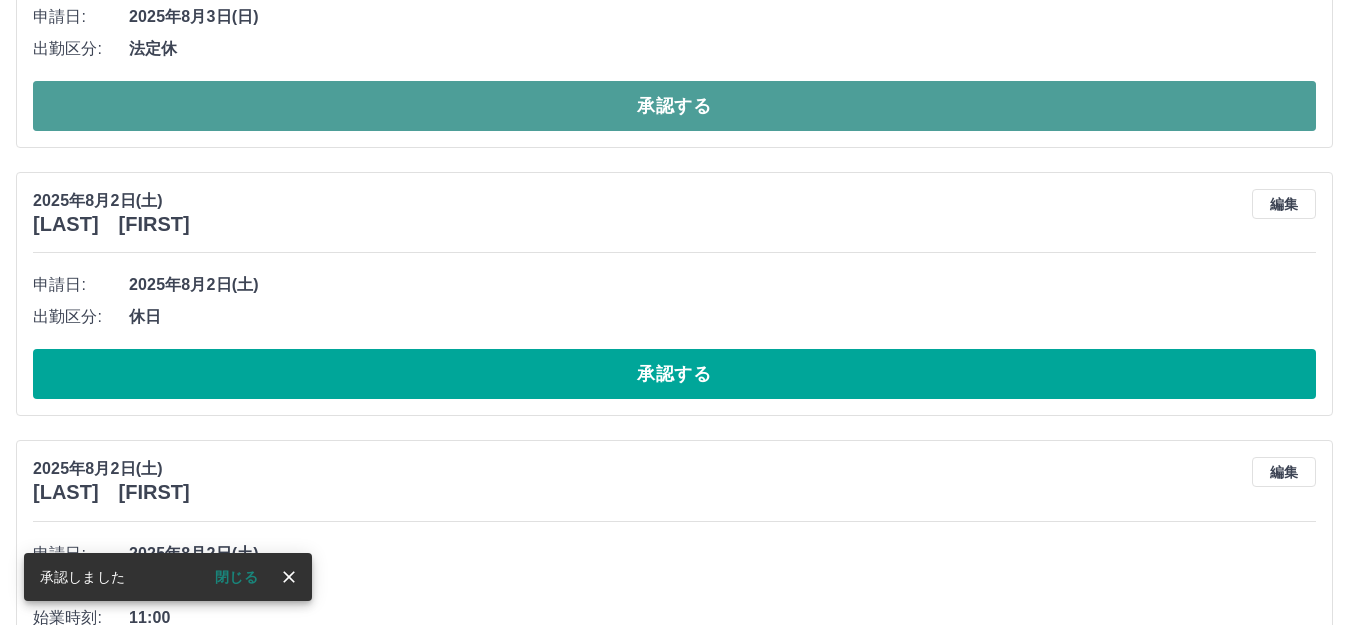 click on "承認する" at bounding box center [674, 106] 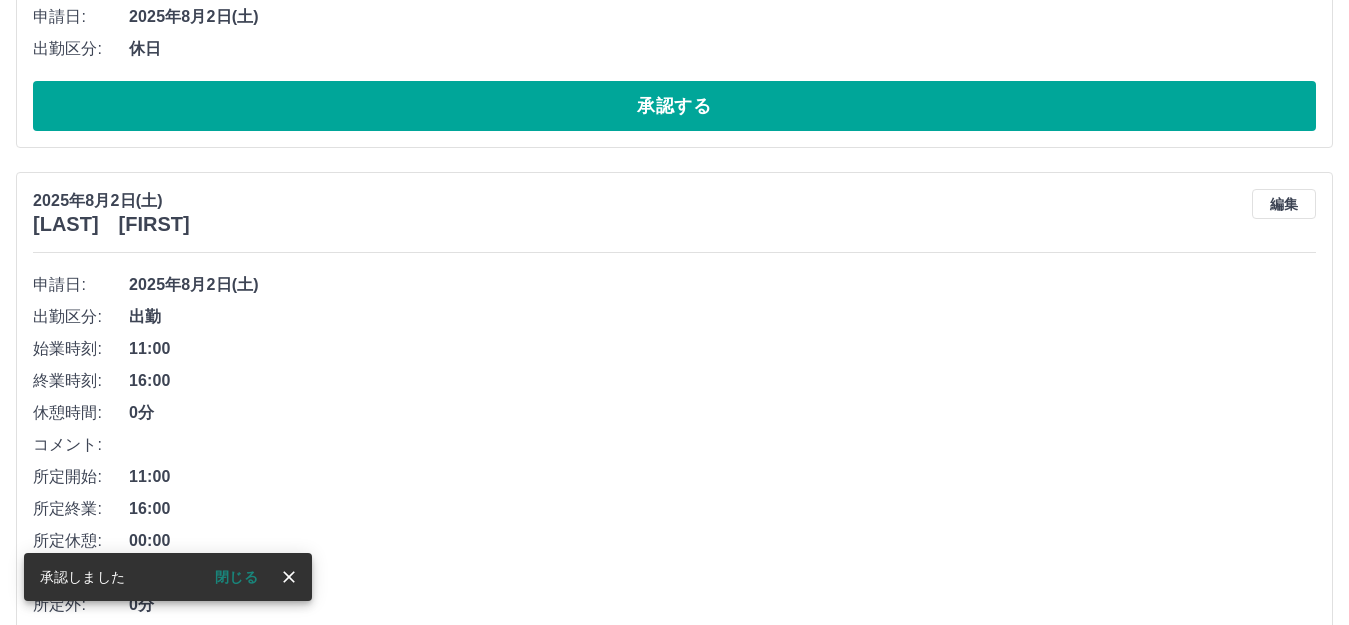 scroll, scrollTop: 3919, scrollLeft: 0, axis: vertical 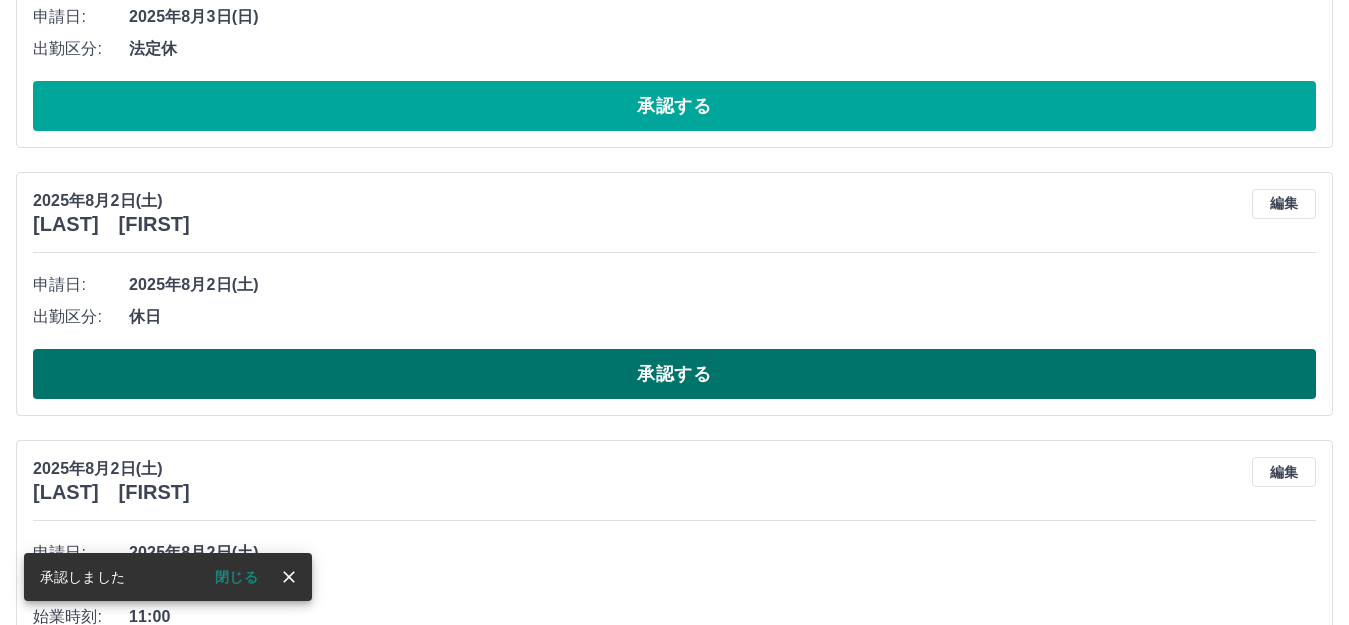 click on "承認する" at bounding box center (674, 374) 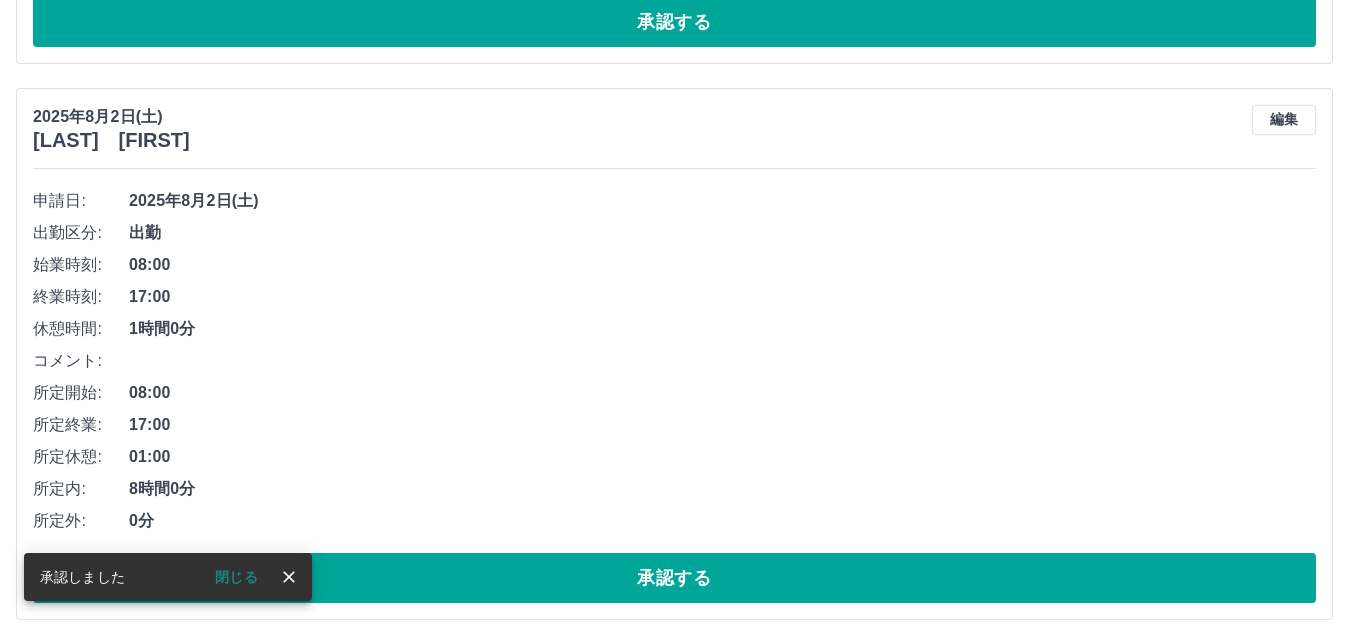 scroll, scrollTop: 5519, scrollLeft: 0, axis: vertical 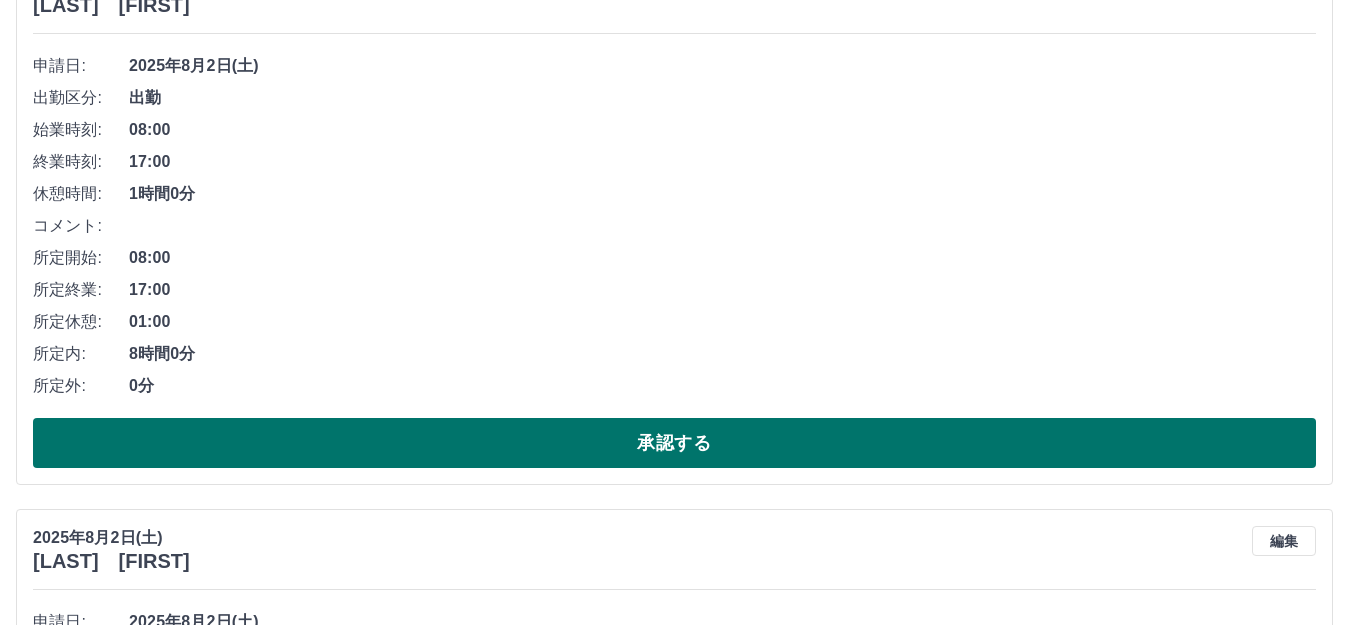 click on "承認する" at bounding box center [674, 443] 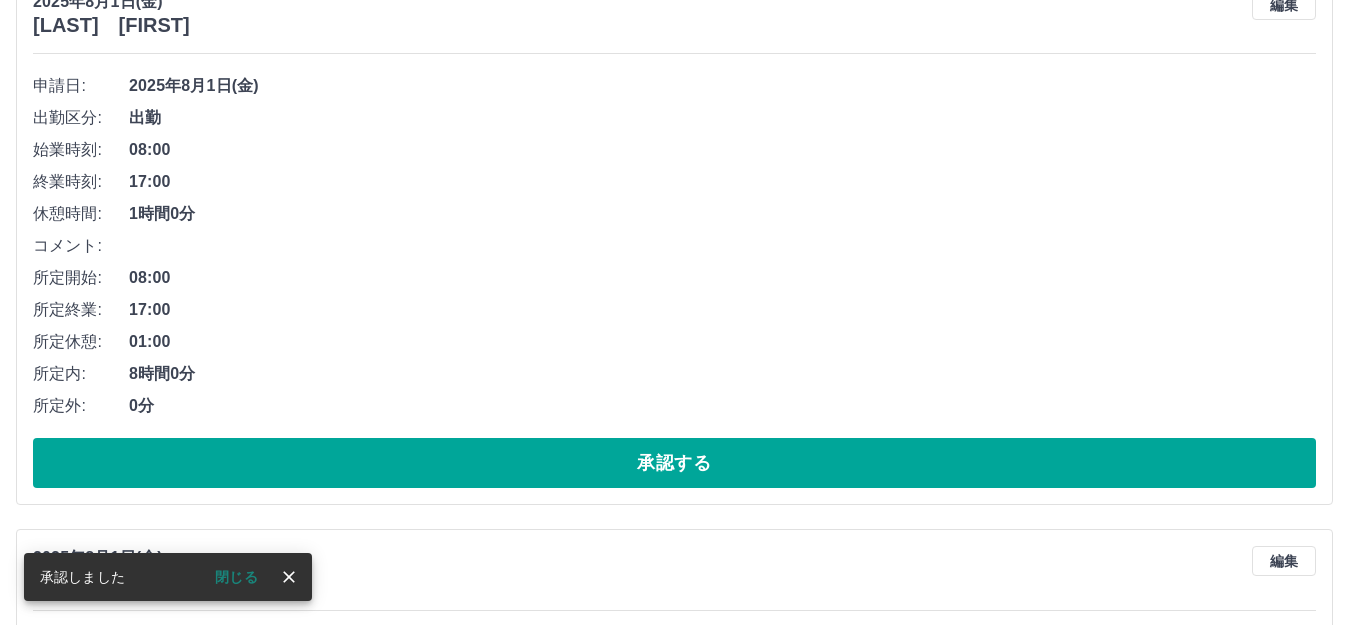 scroll, scrollTop: 7163, scrollLeft: 0, axis: vertical 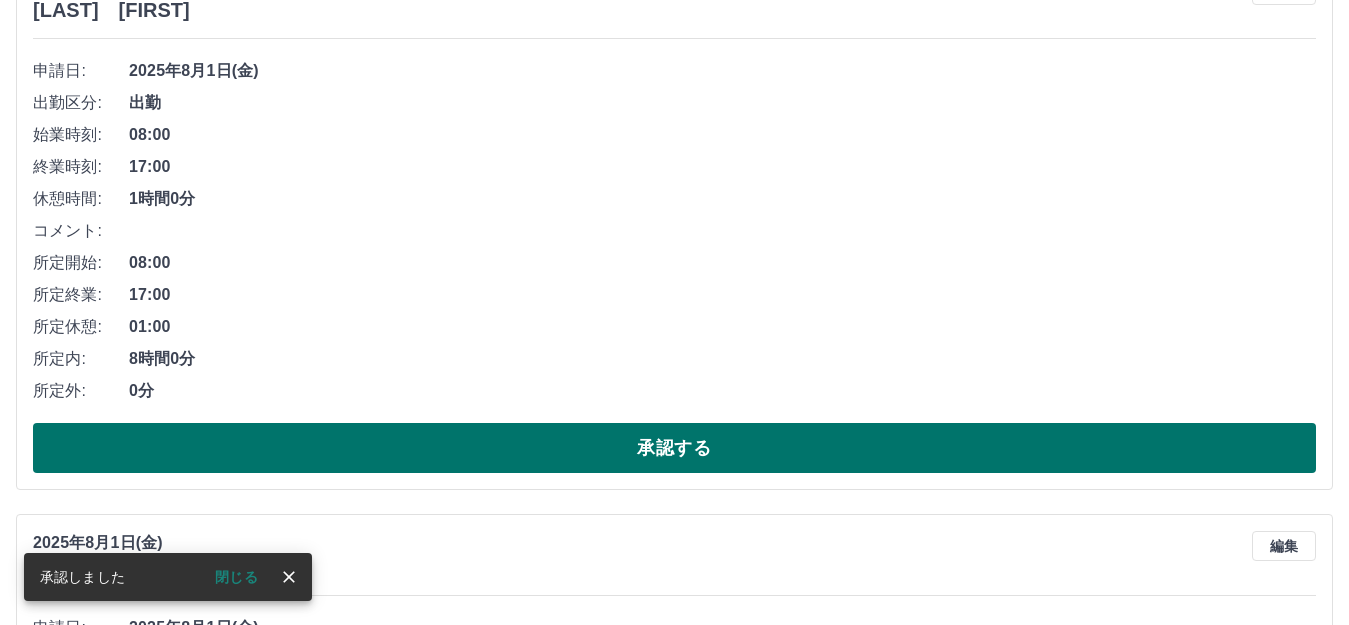 click on "承認する" at bounding box center [674, 448] 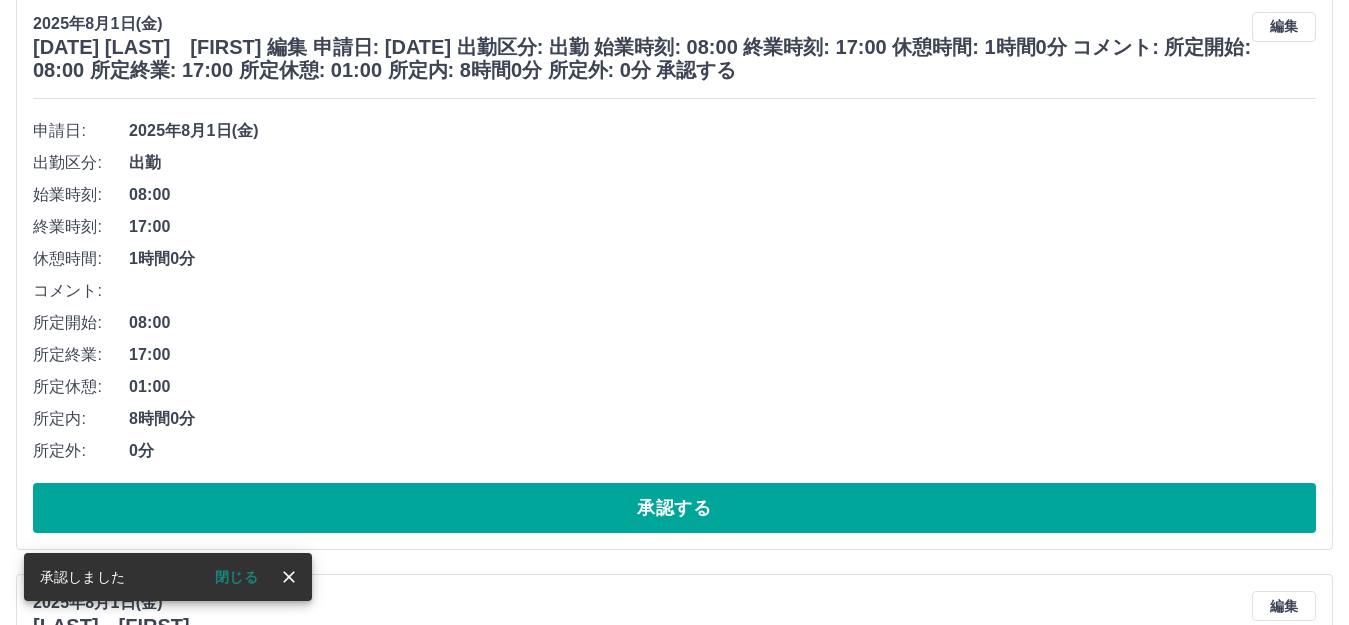scroll, scrollTop: 8207, scrollLeft: 0, axis: vertical 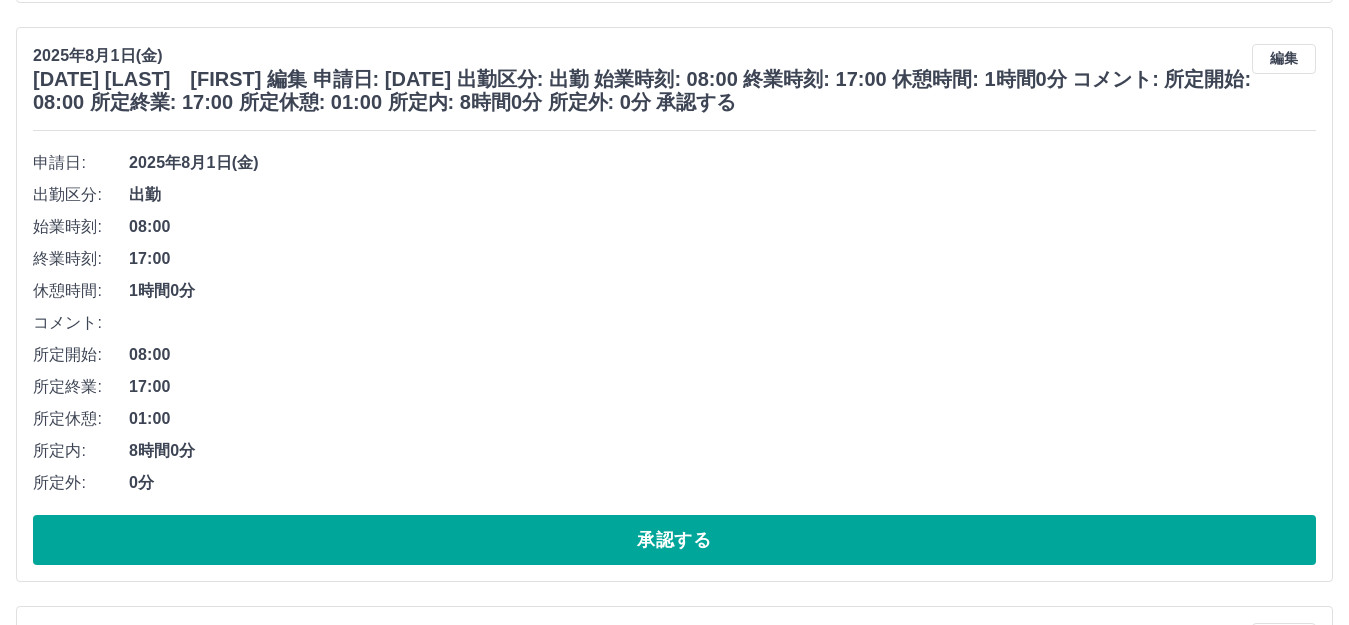 drag, startPoint x: 493, startPoint y: 527, endPoint x: 509, endPoint y: 548, distance: 26.400757 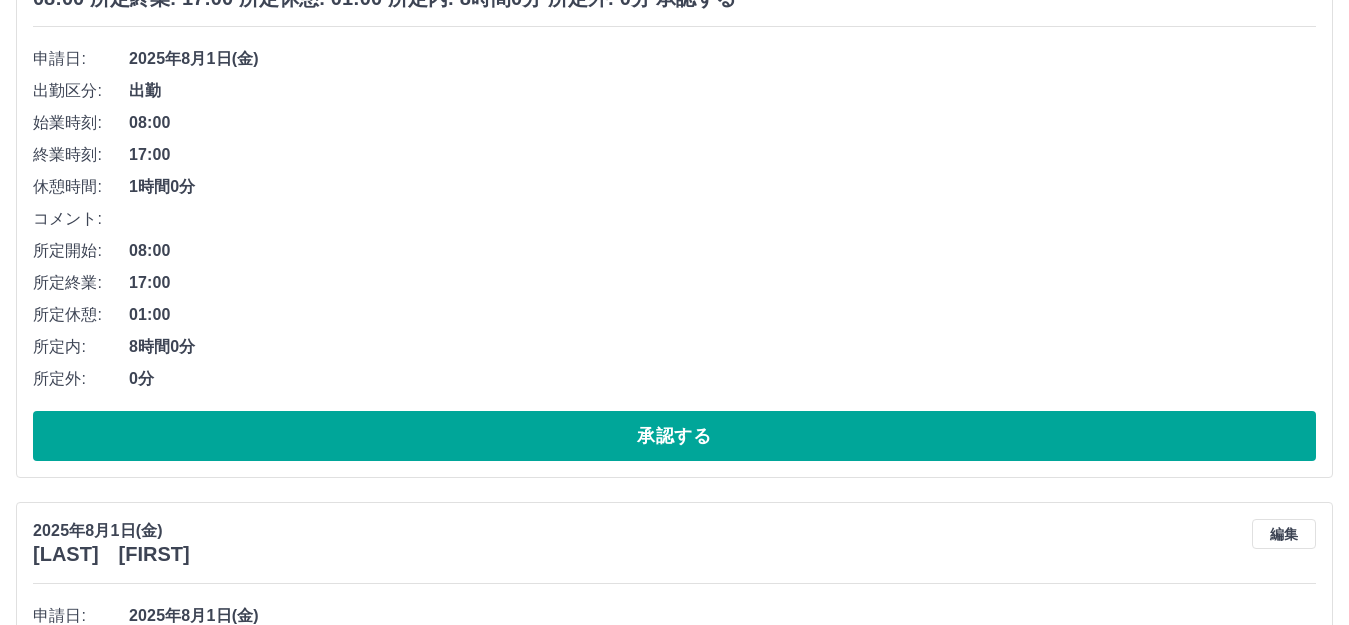 scroll, scrollTop: 8407, scrollLeft: 0, axis: vertical 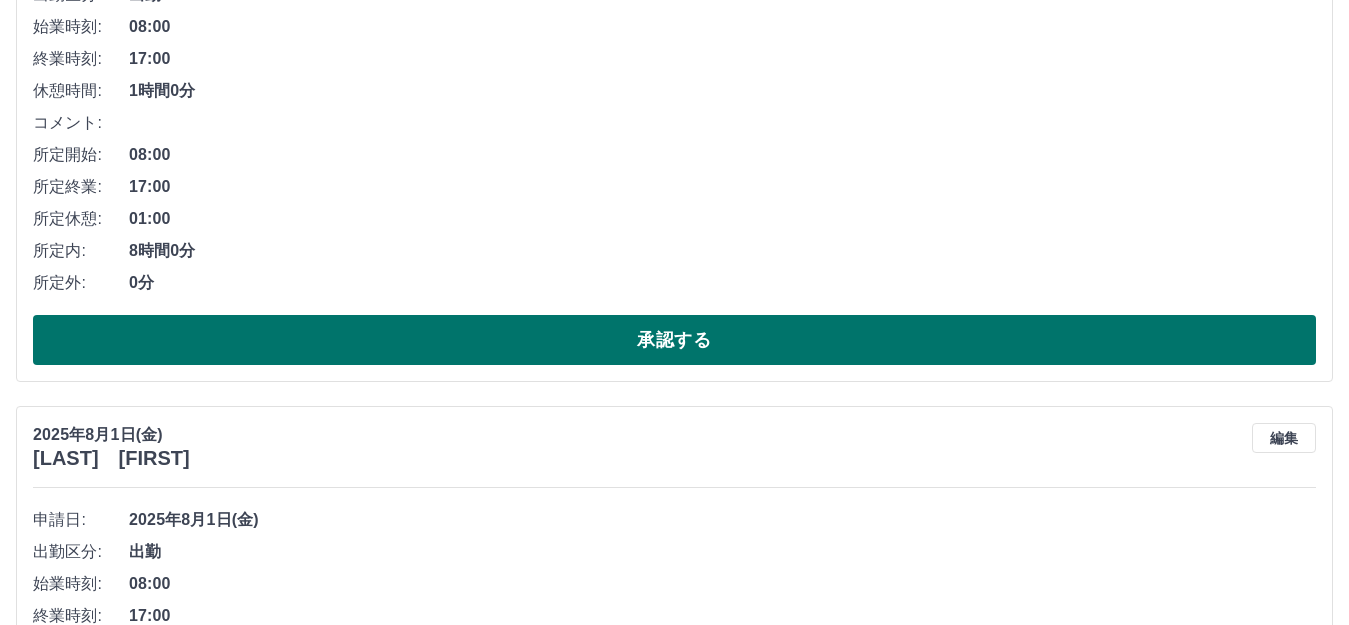 click on "承認する" at bounding box center [674, 340] 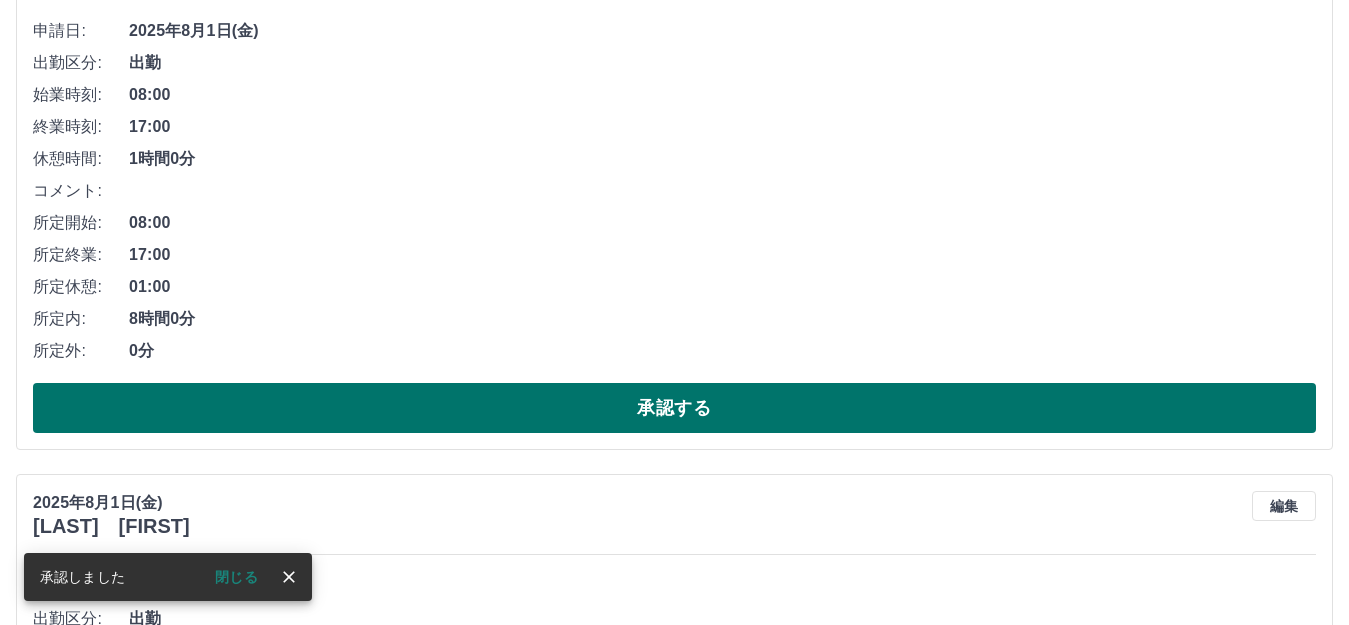 scroll, scrollTop: 8351, scrollLeft: 0, axis: vertical 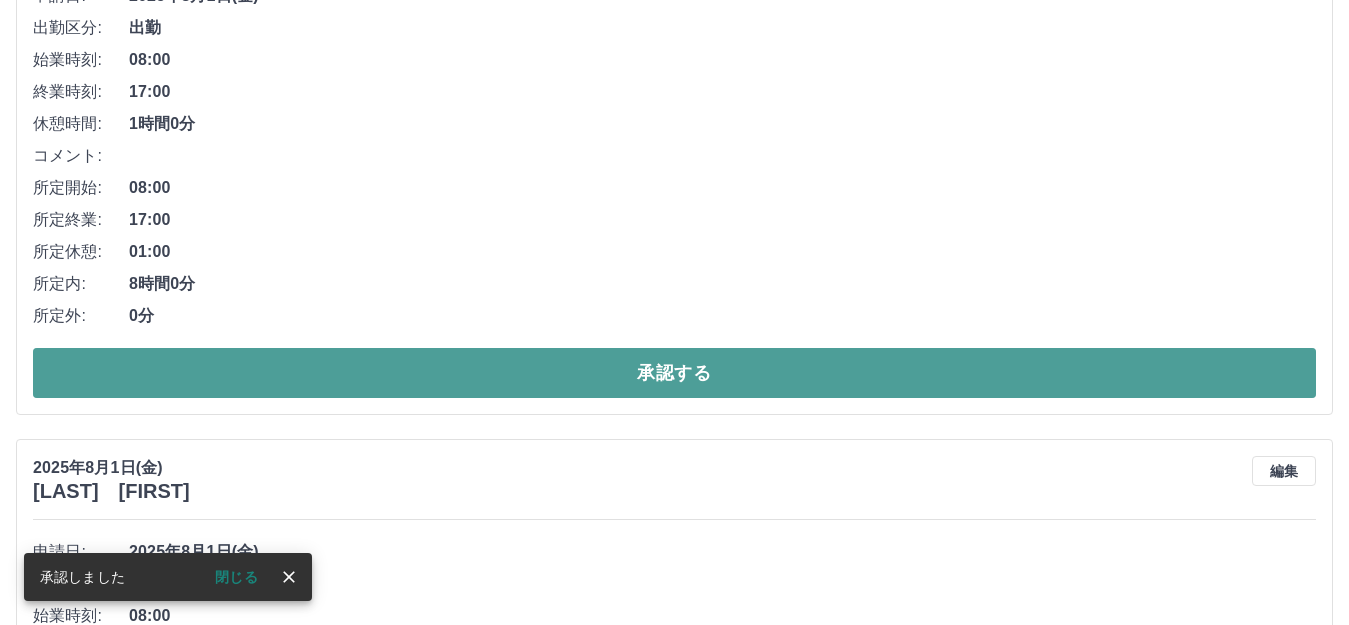click on "承認する" at bounding box center [674, 373] 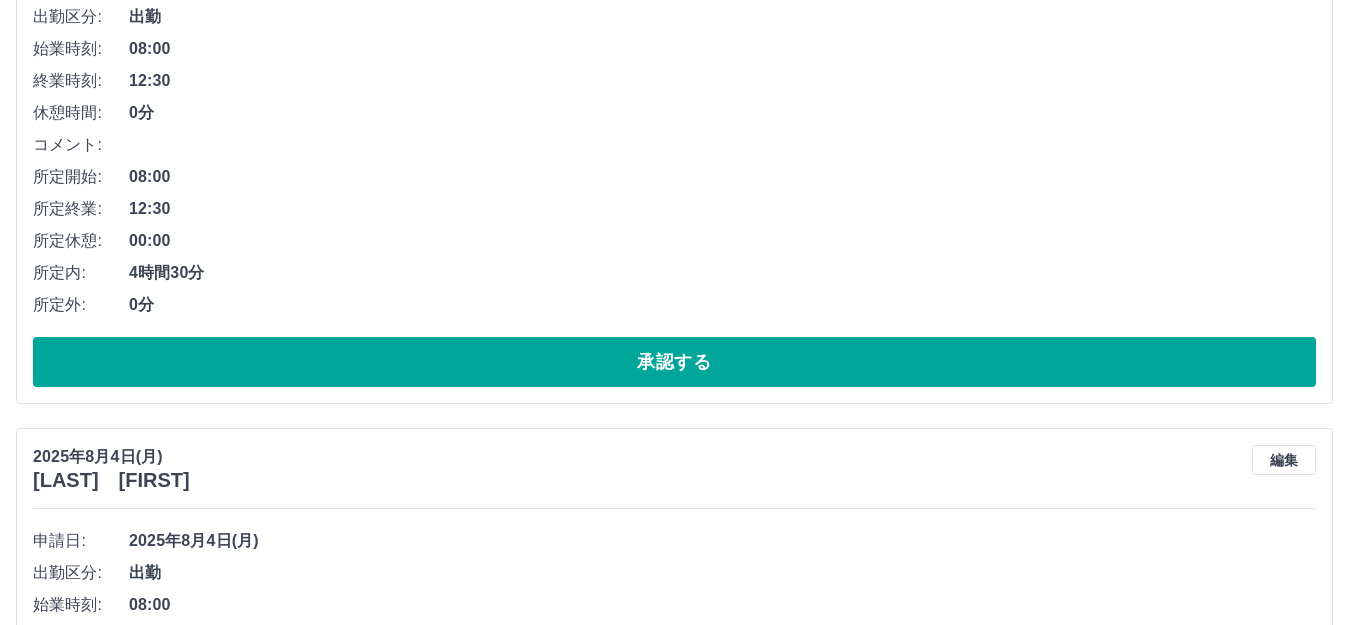 scroll, scrollTop: 0, scrollLeft: 0, axis: both 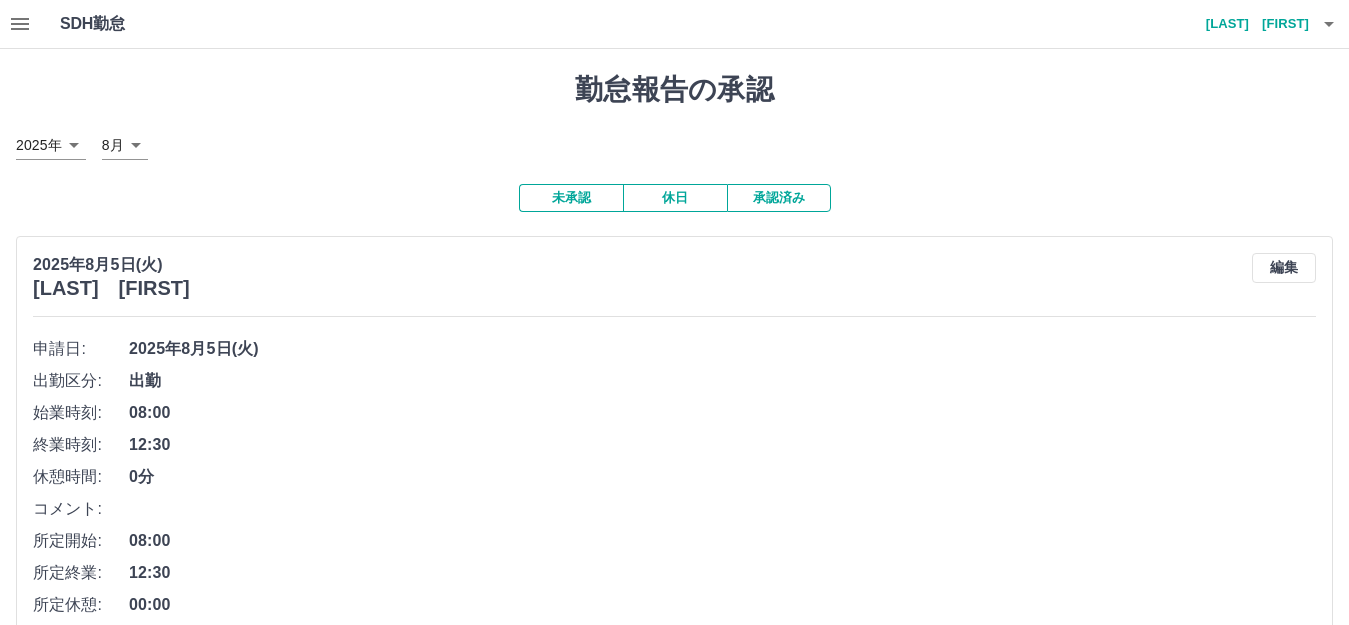 click on "承認済み" at bounding box center (779, 198) 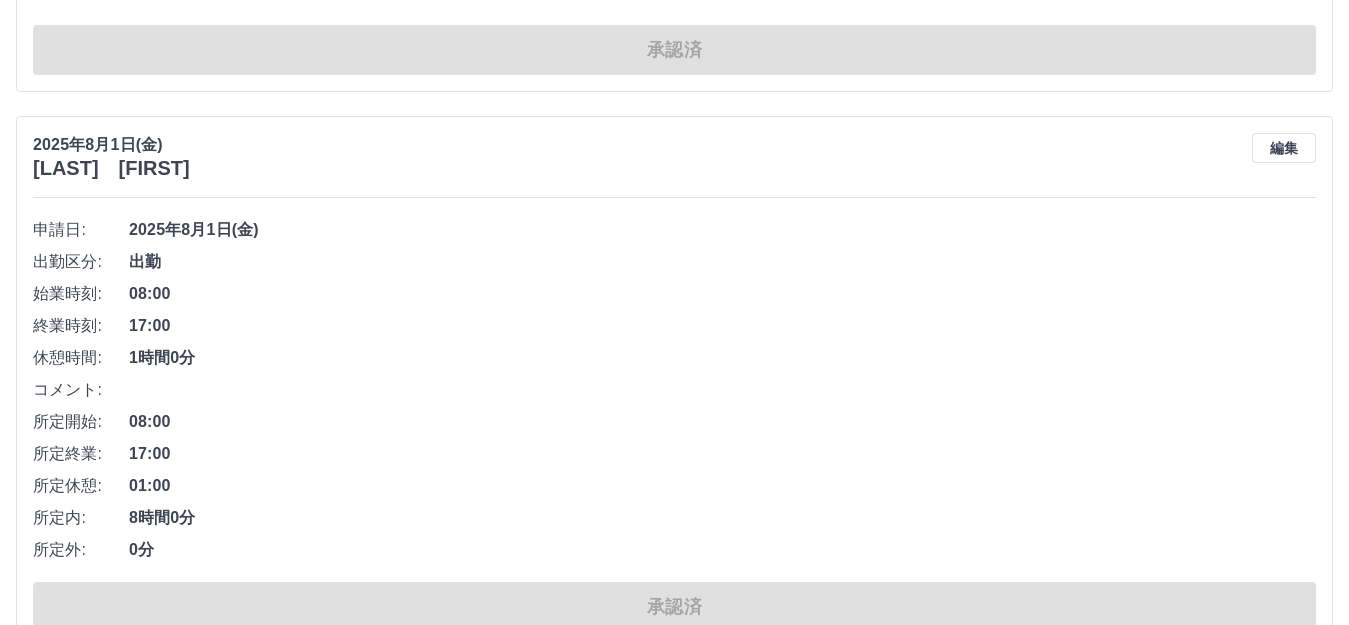 scroll, scrollTop: 4024, scrollLeft: 0, axis: vertical 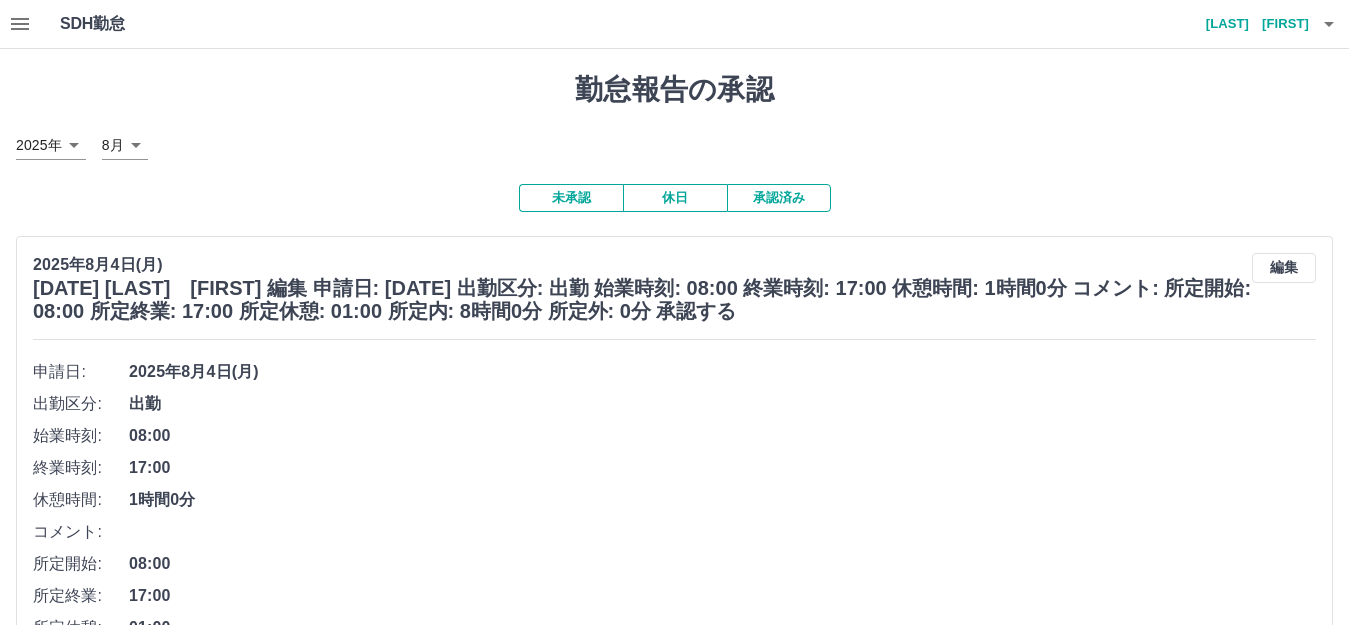 click 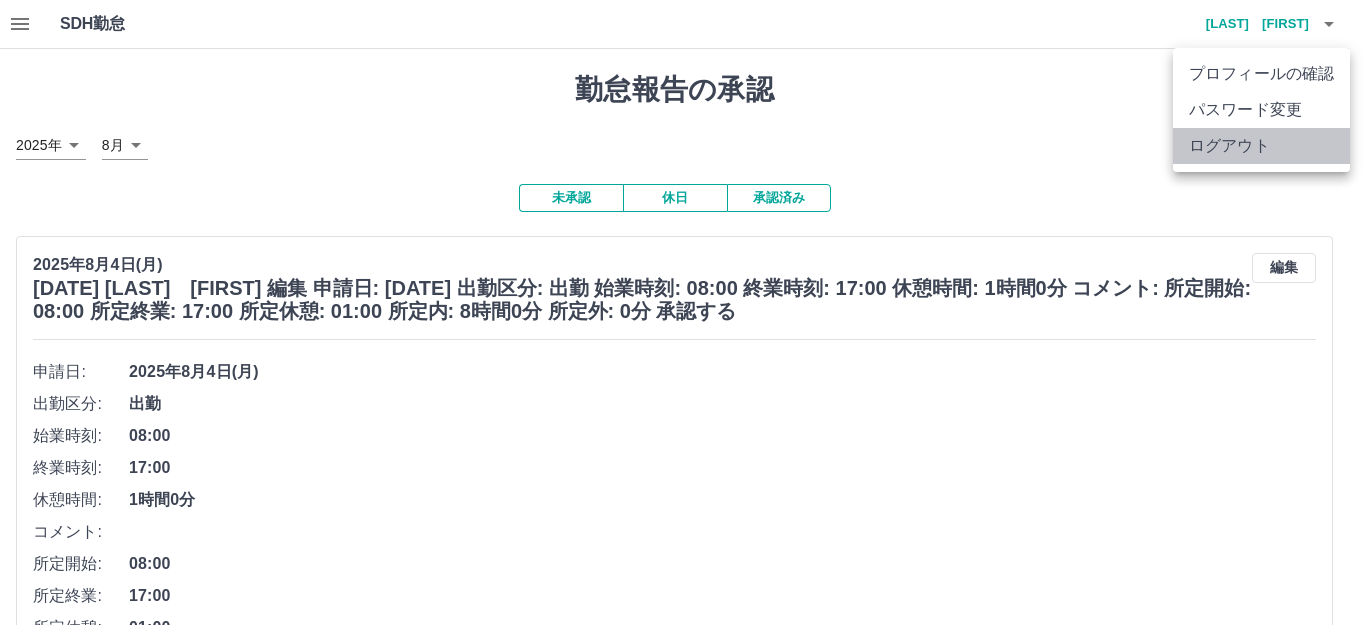 click on "ログアウト" at bounding box center [1261, 146] 